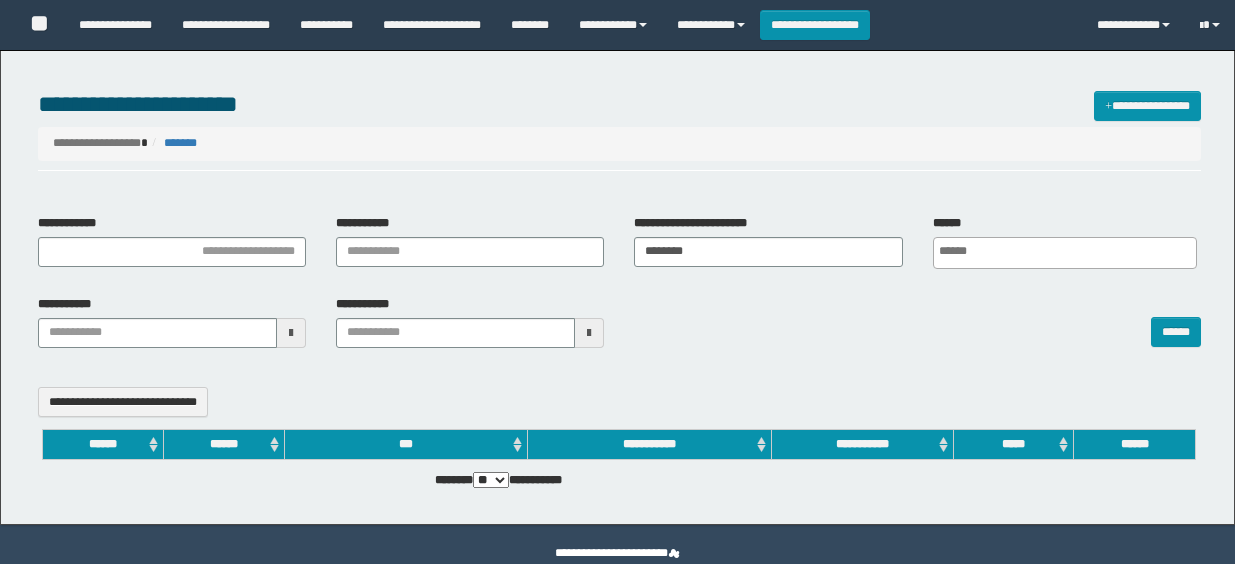 select 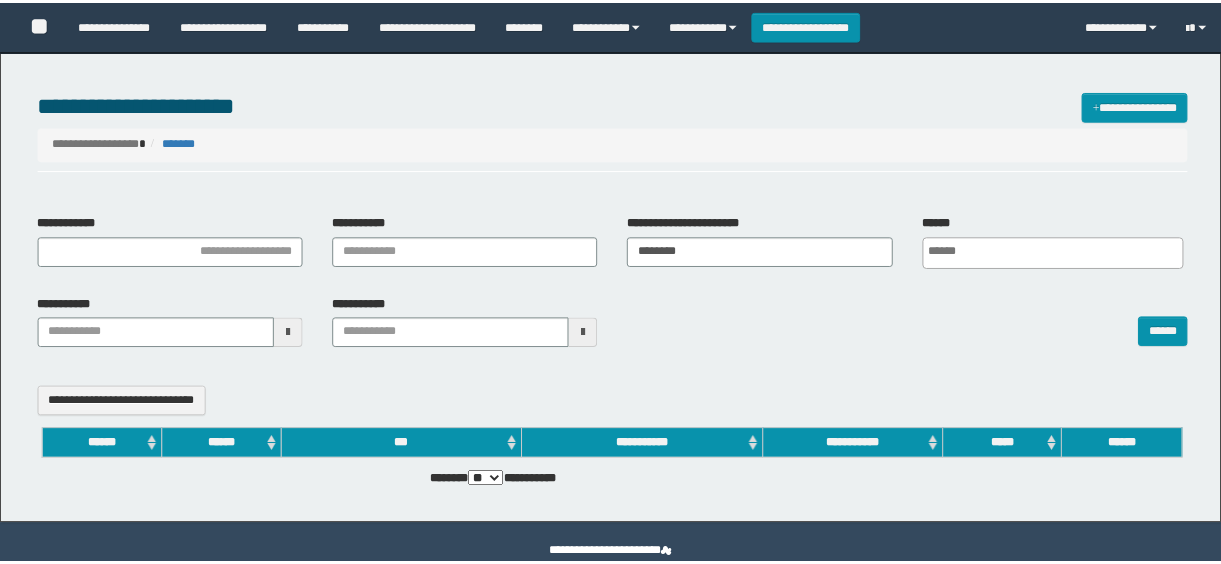 scroll, scrollTop: 0, scrollLeft: 0, axis: both 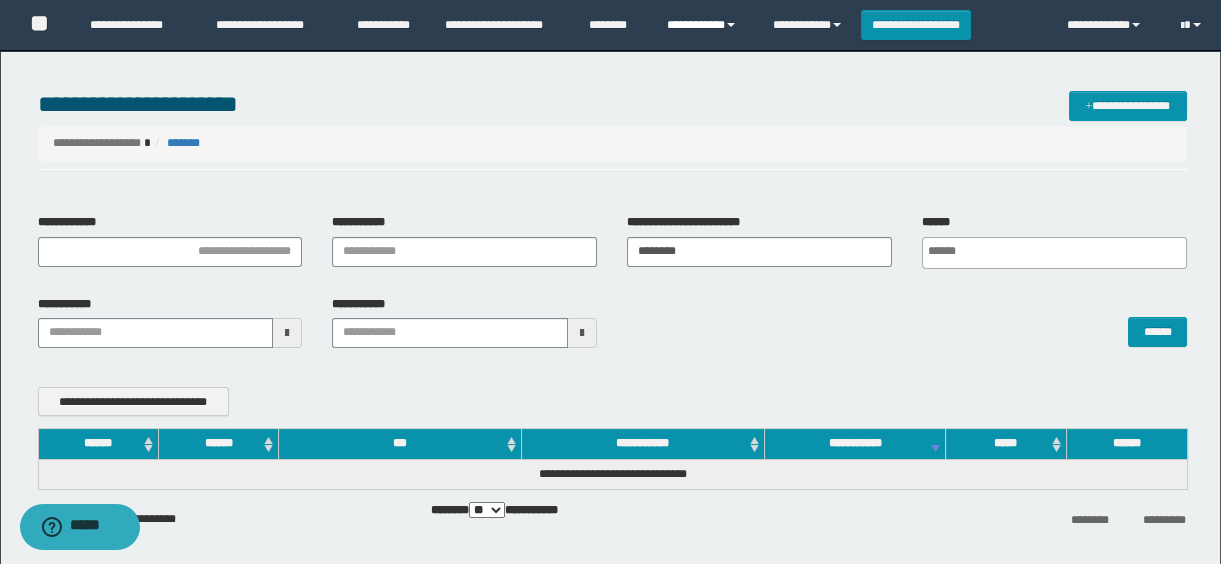 drag, startPoint x: 701, startPoint y: 22, endPoint x: 707, endPoint y: 41, distance: 19.924858 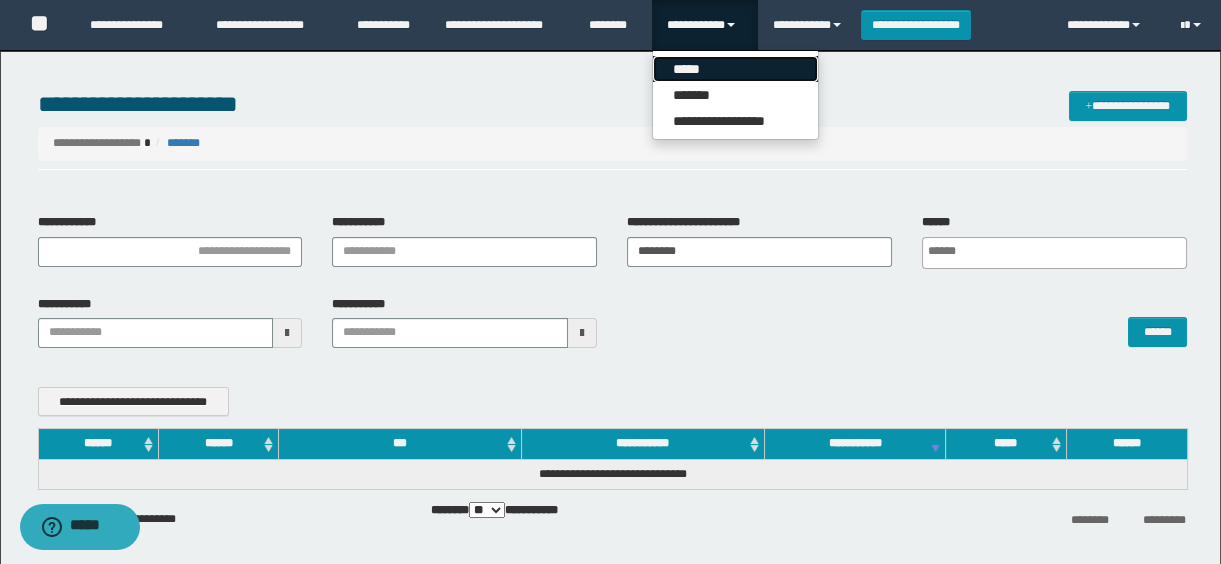 click on "*****" at bounding box center (735, 69) 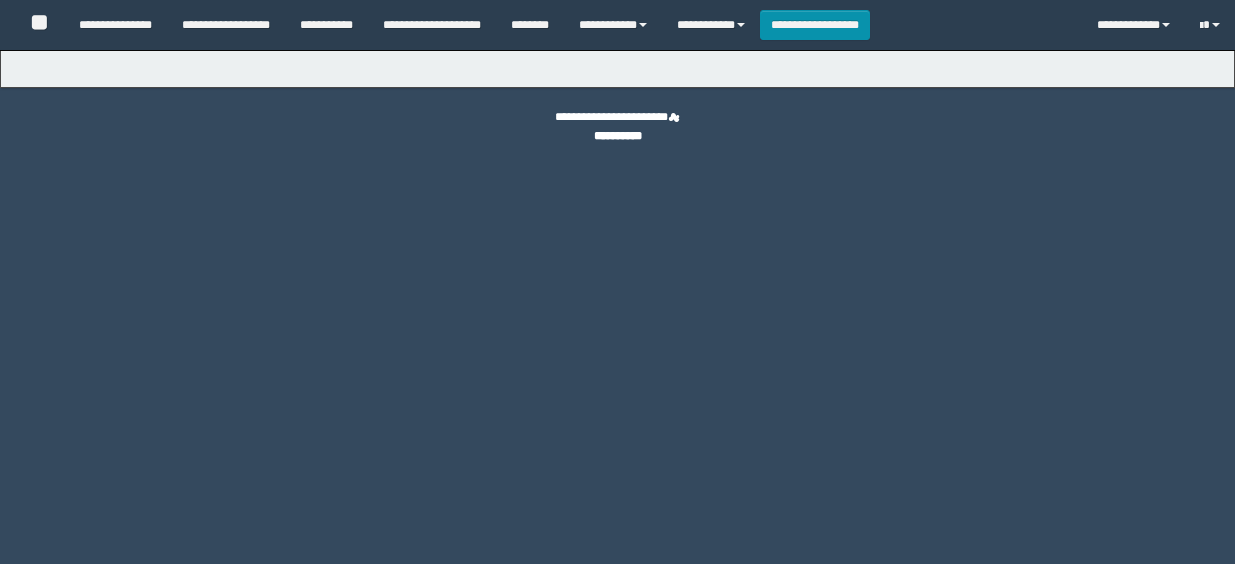 type on "**********" 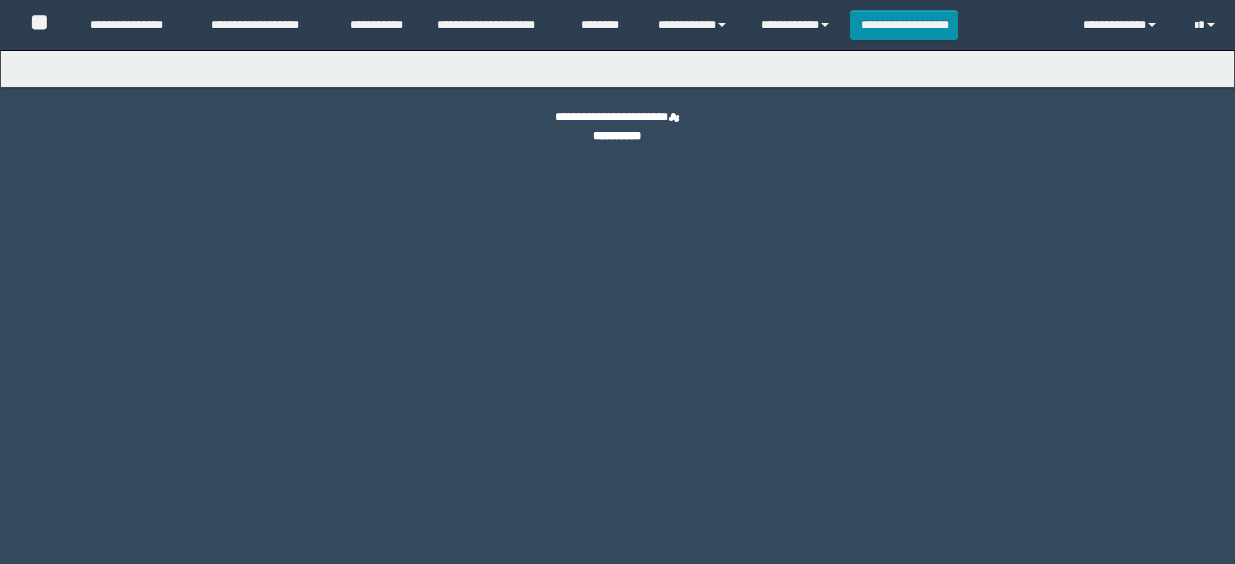 scroll, scrollTop: 0, scrollLeft: 0, axis: both 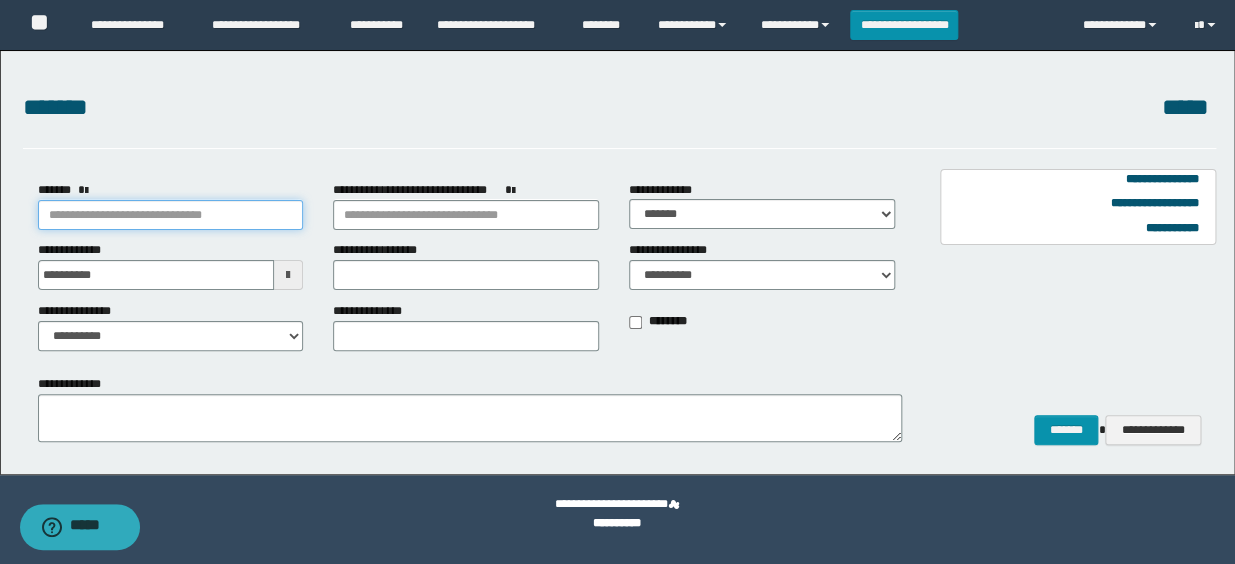 click on "*******" at bounding box center (171, 215) 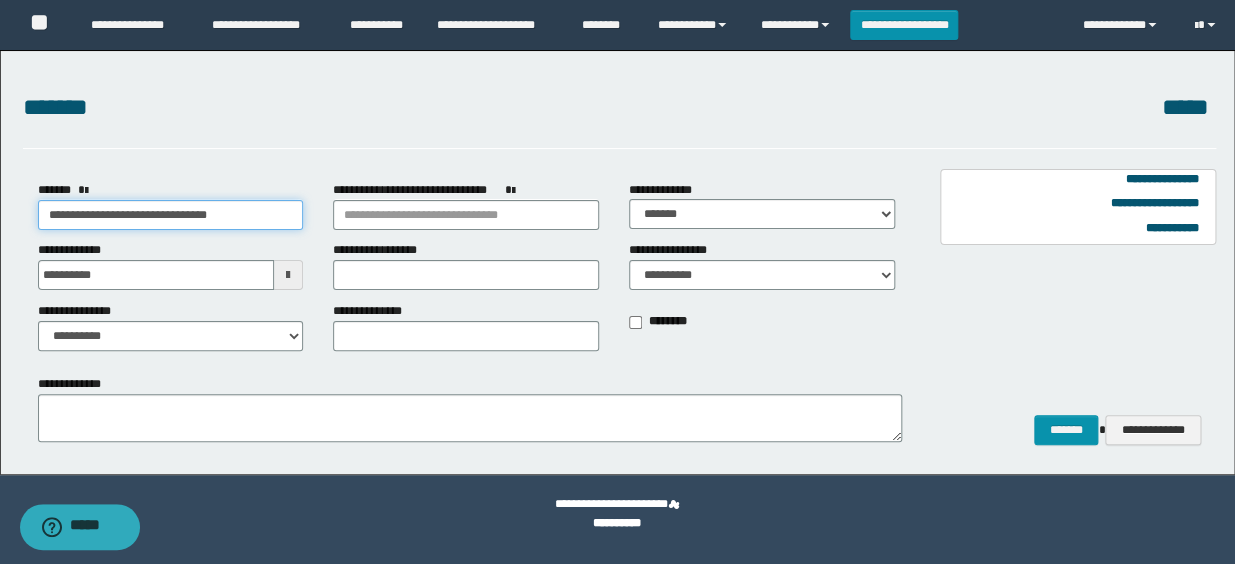 type on "**********" 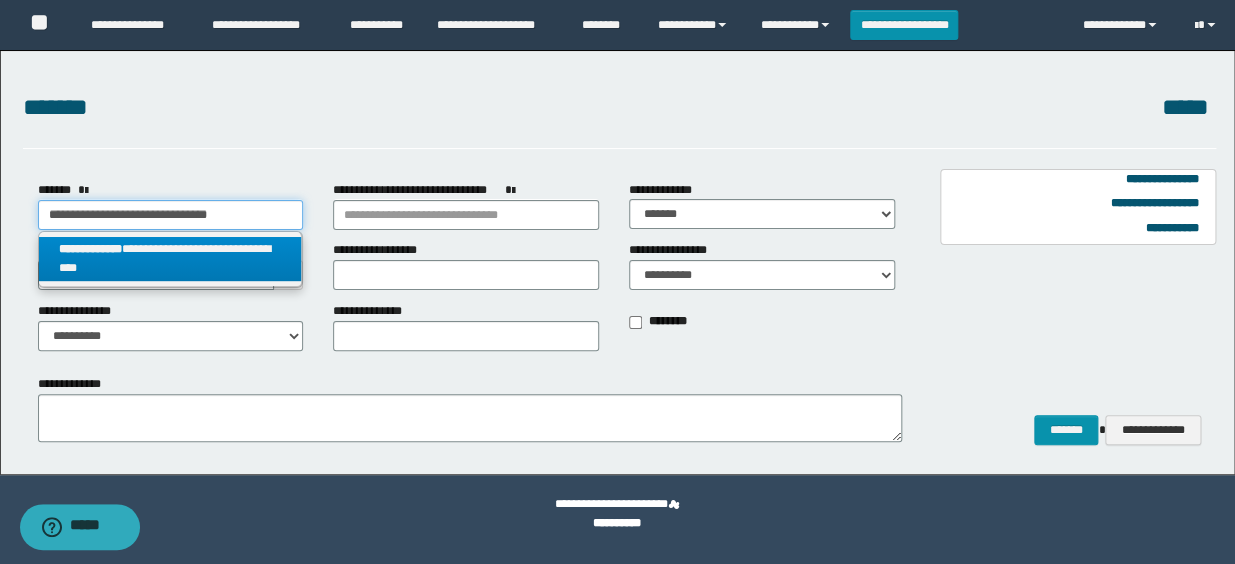 type on "**********" 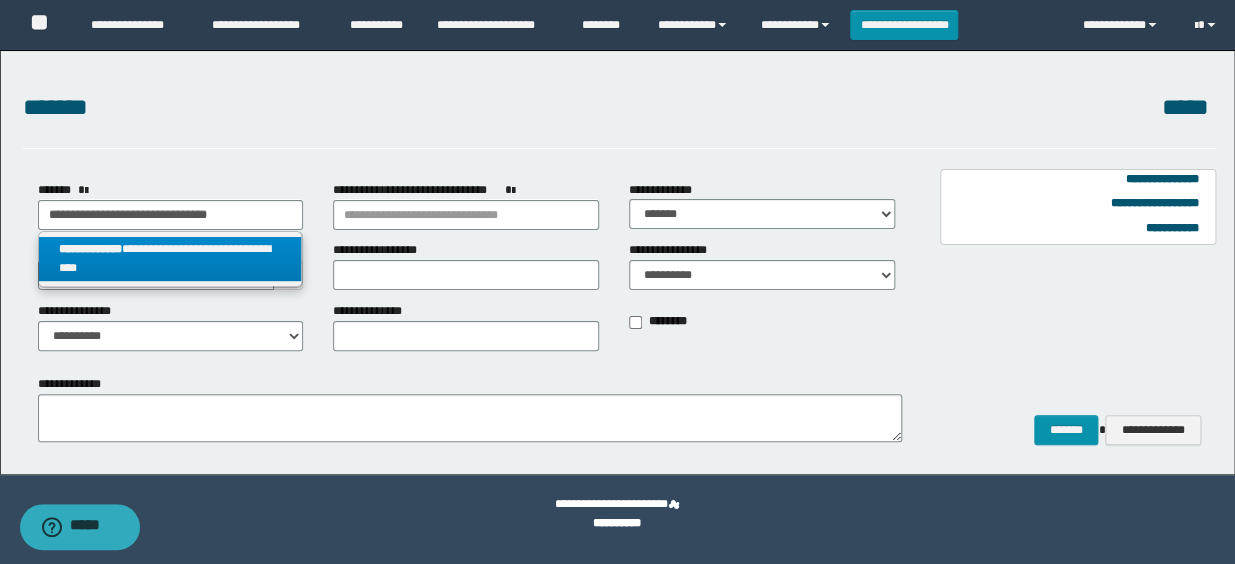 click on "**********" at bounding box center [170, 259] 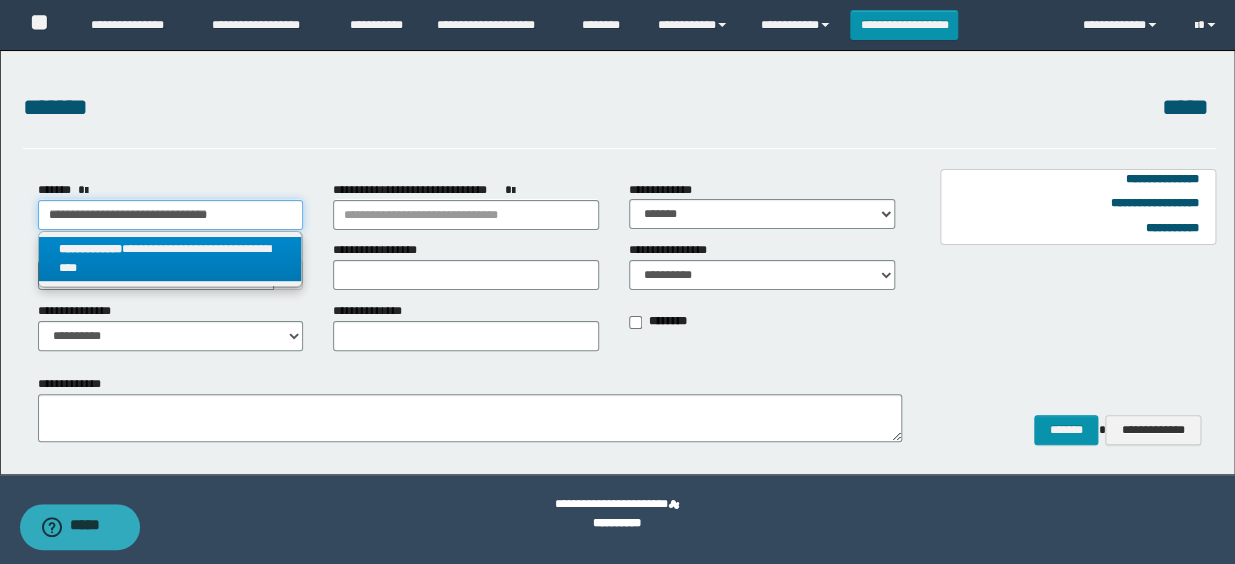 select on "*" 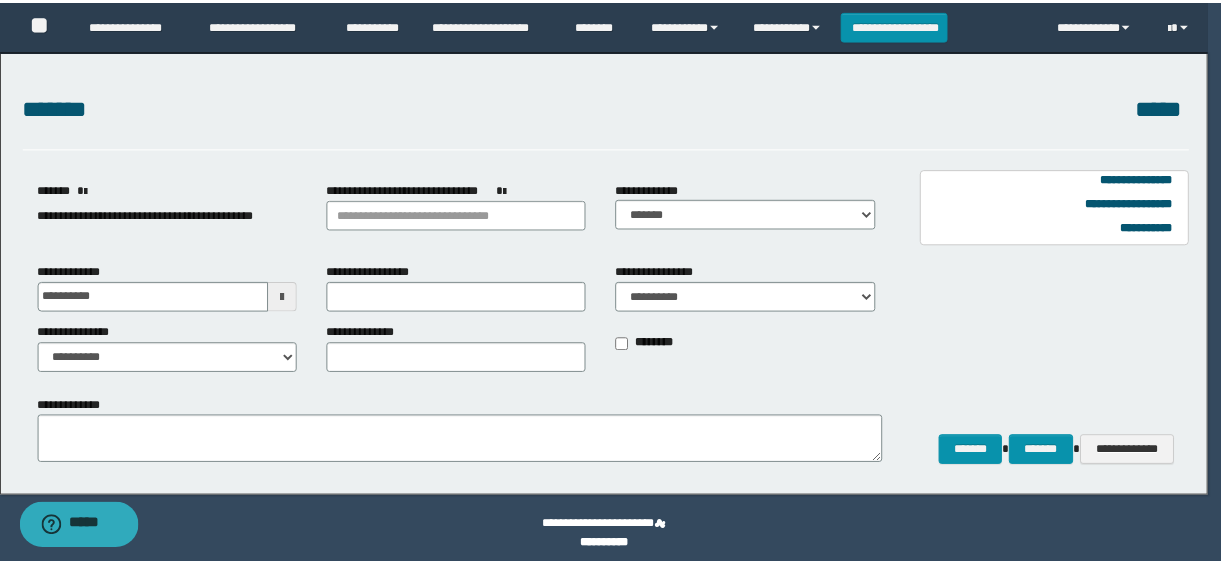 scroll, scrollTop: 0, scrollLeft: 0, axis: both 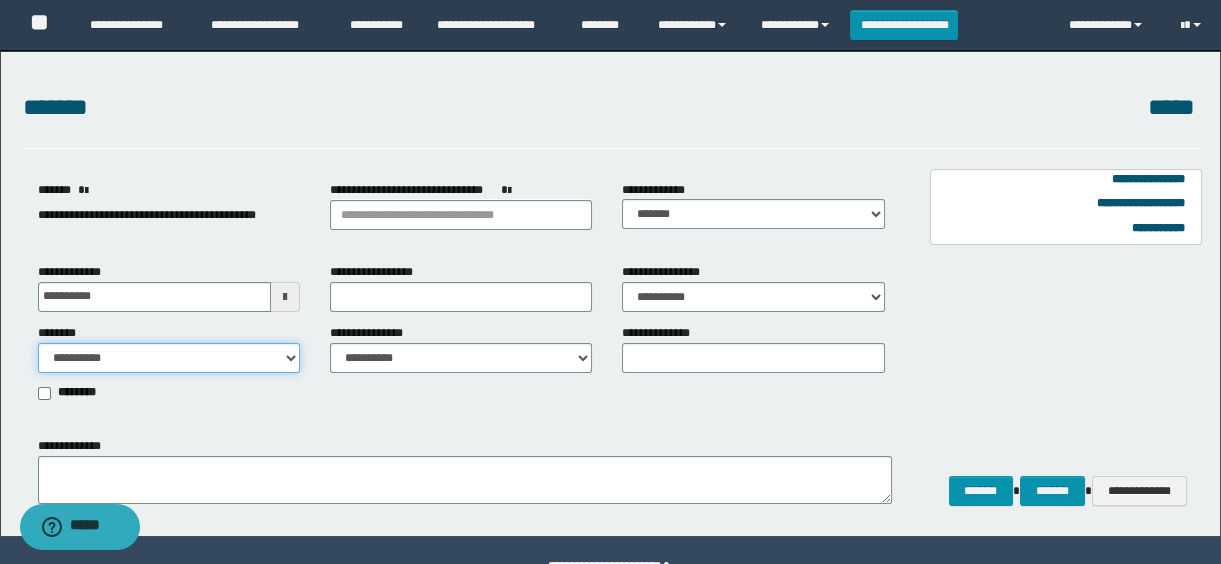 click on "**********" at bounding box center (169, 358) 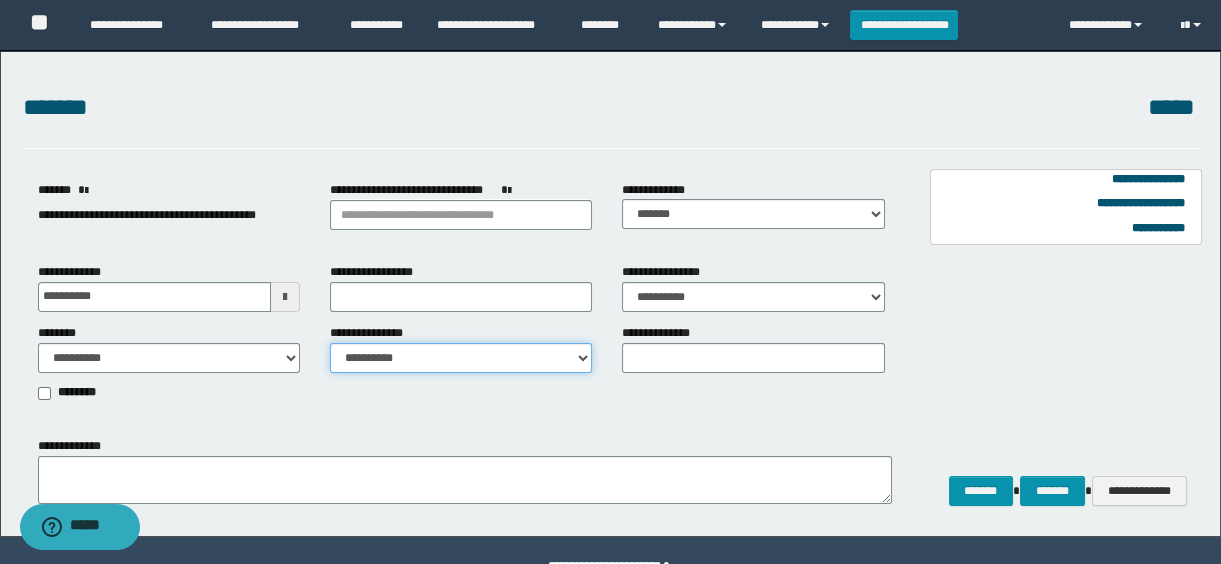 click on "**********" at bounding box center (461, 358) 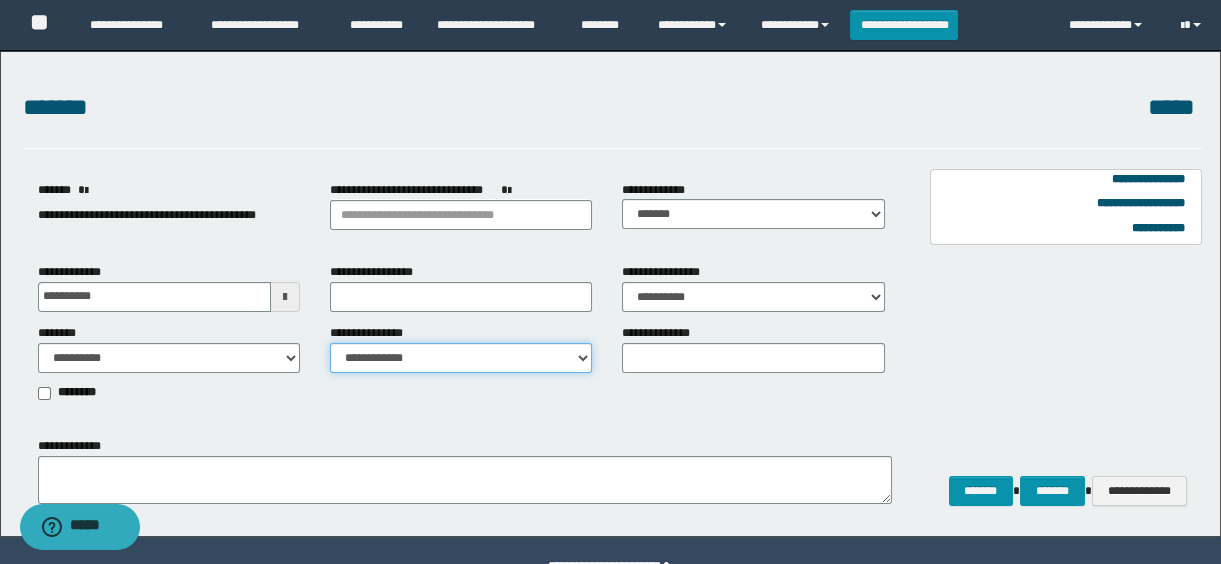 click on "**********" at bounding box center (461, 358) 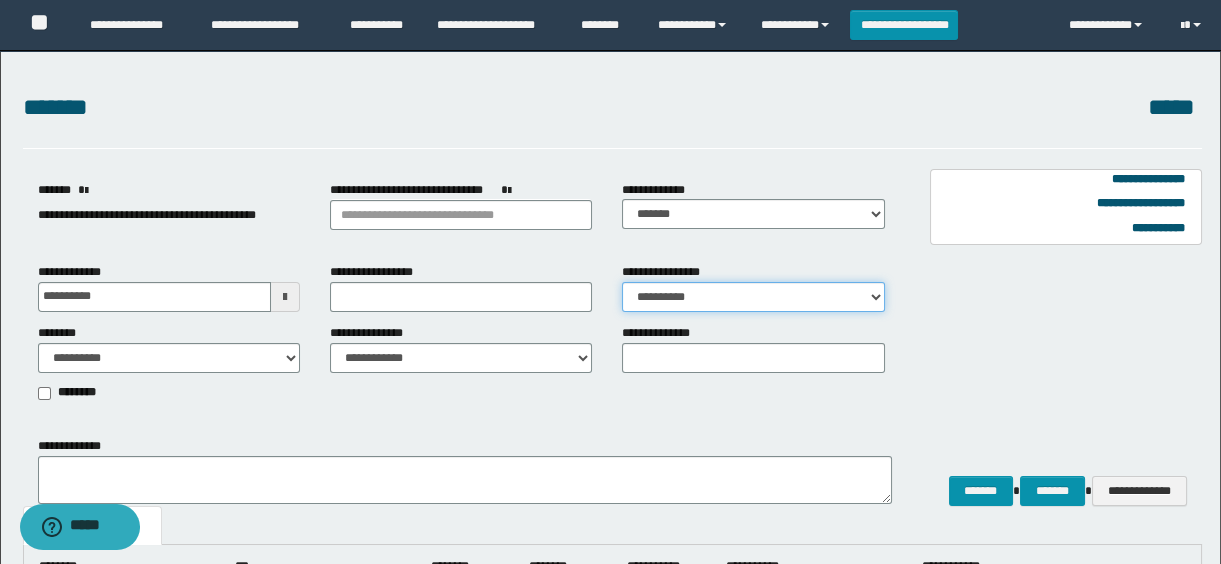 click on "**********" at bounding box center (753, 297) 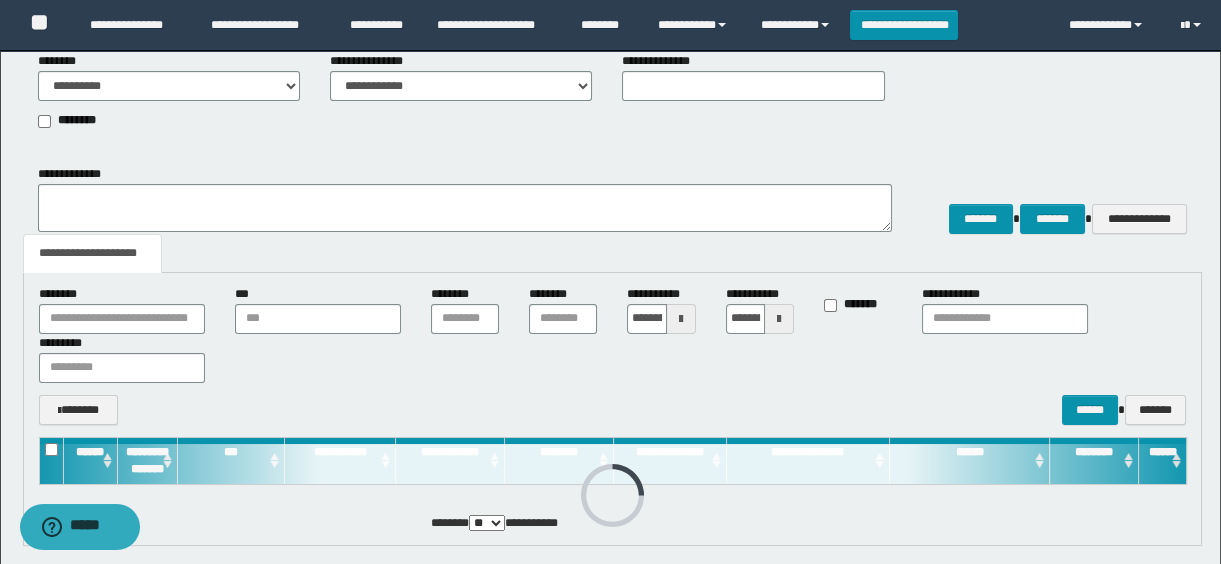 scroll, scrollTop: 363, scrollLeft: 0, axis: vertical 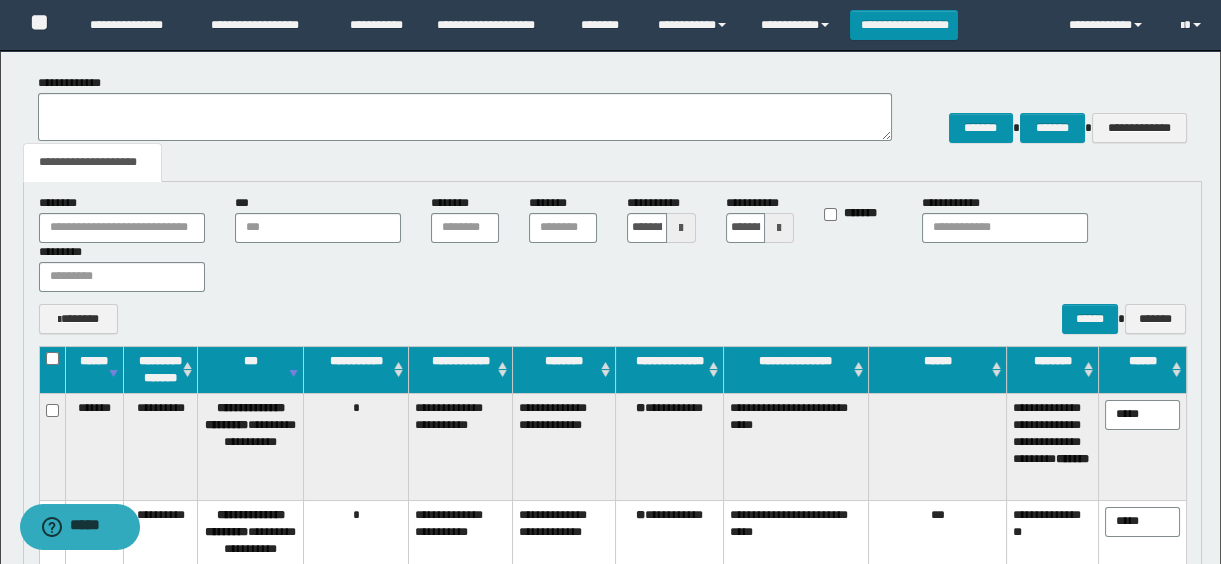 click on "**********" at bounding box center (76, 83) 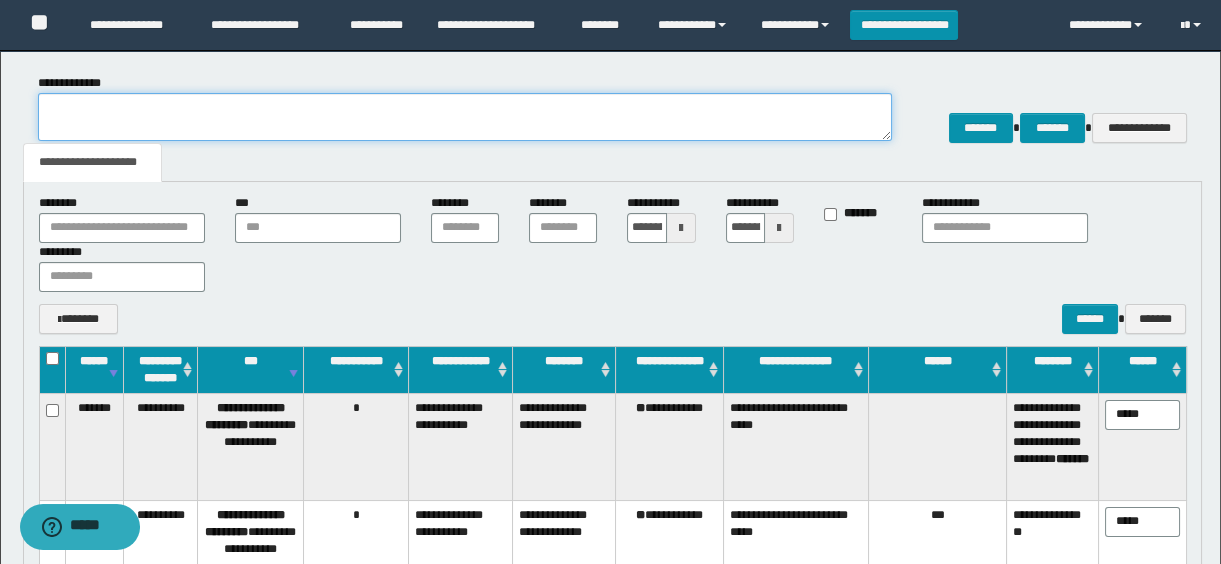 click on "**********" at bounding box center [465, 117] 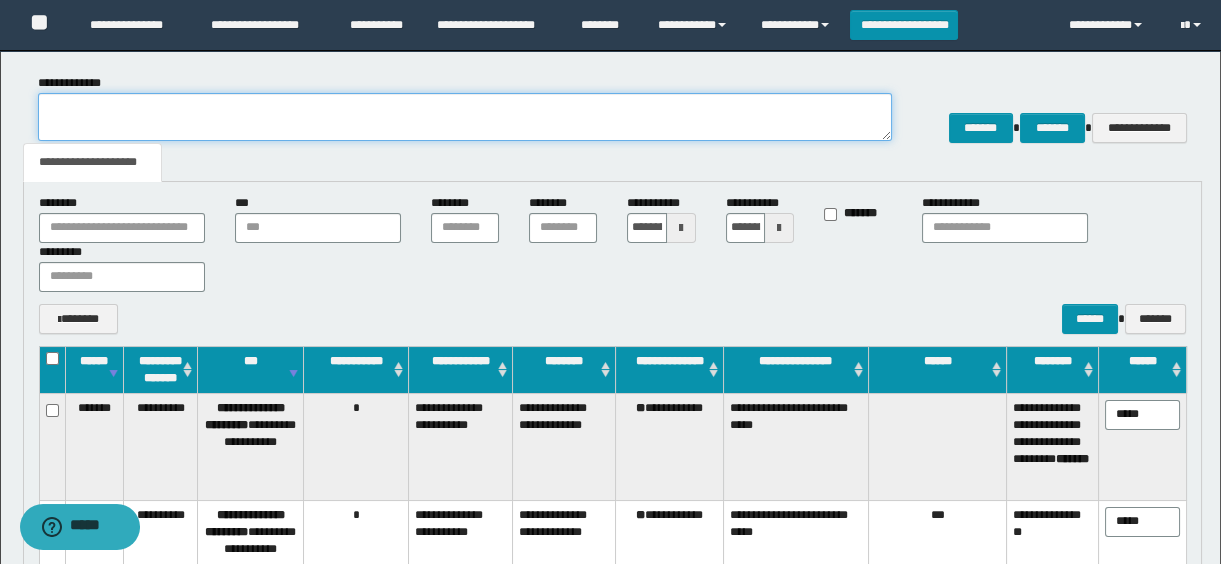 click on "**********" at bounding box center (465, 117) 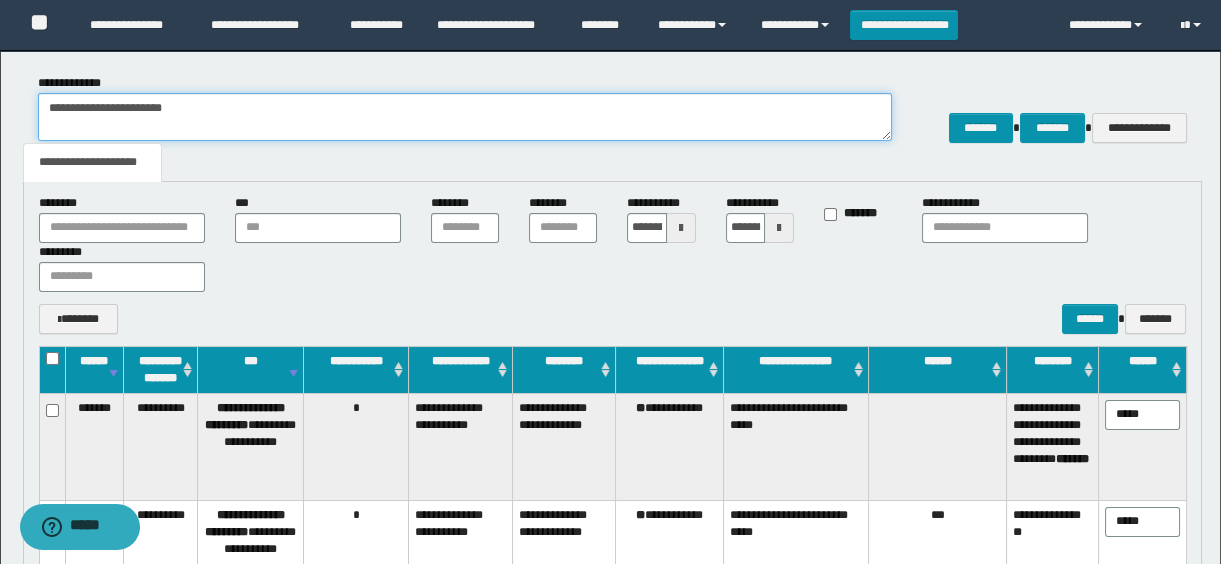type on "**********" 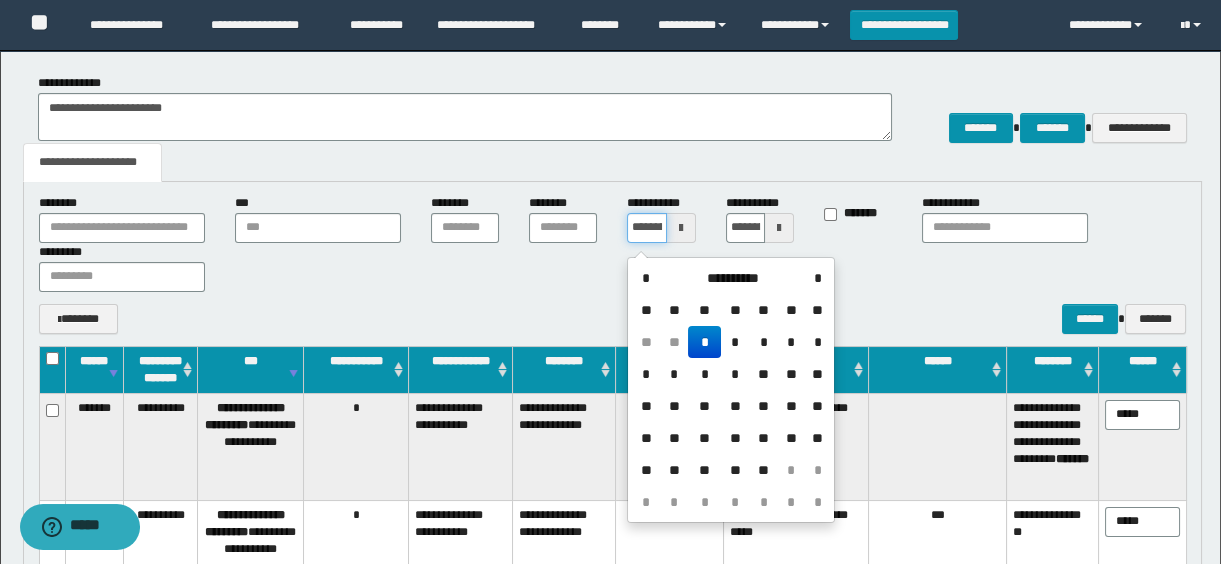click on "**********" at bounding box center (646, 228) 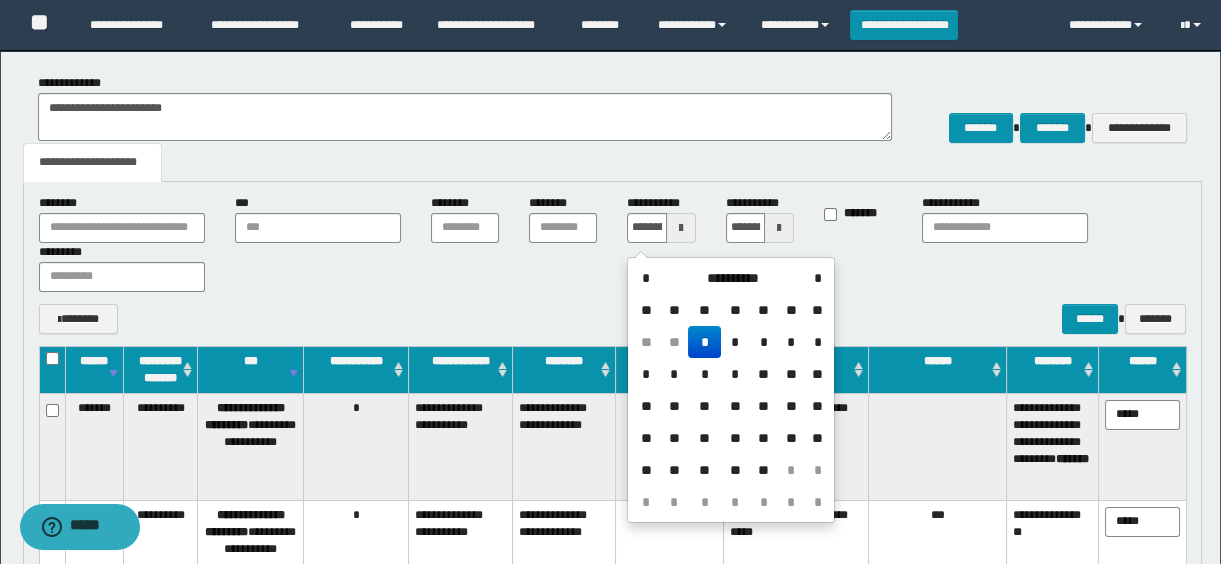 type on "**********" 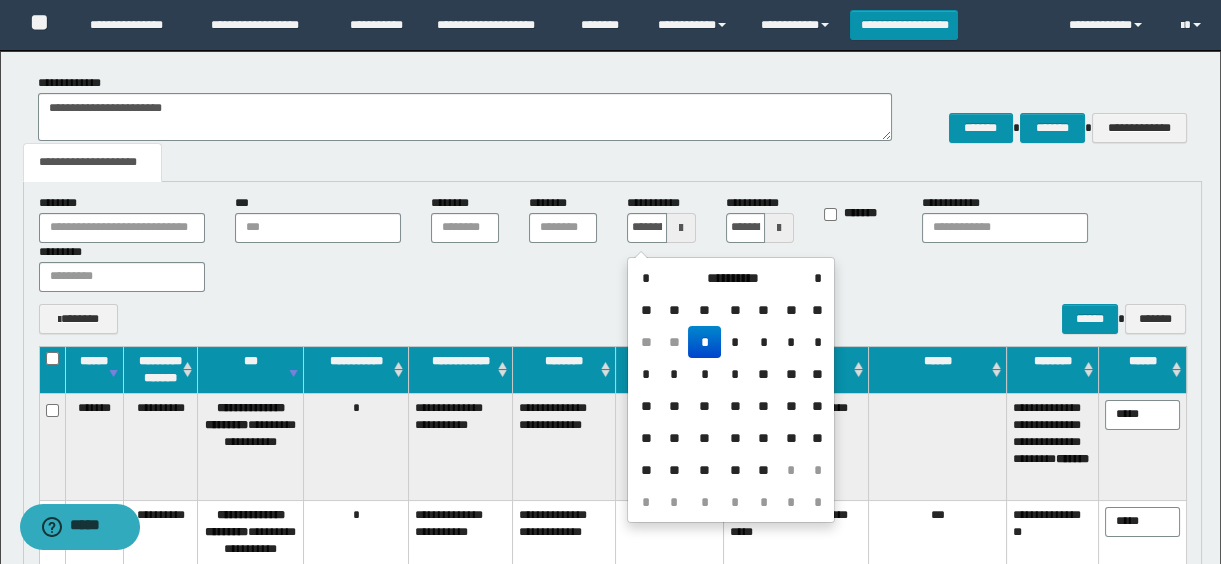 click on "**********" at bounding box center [613, 162] 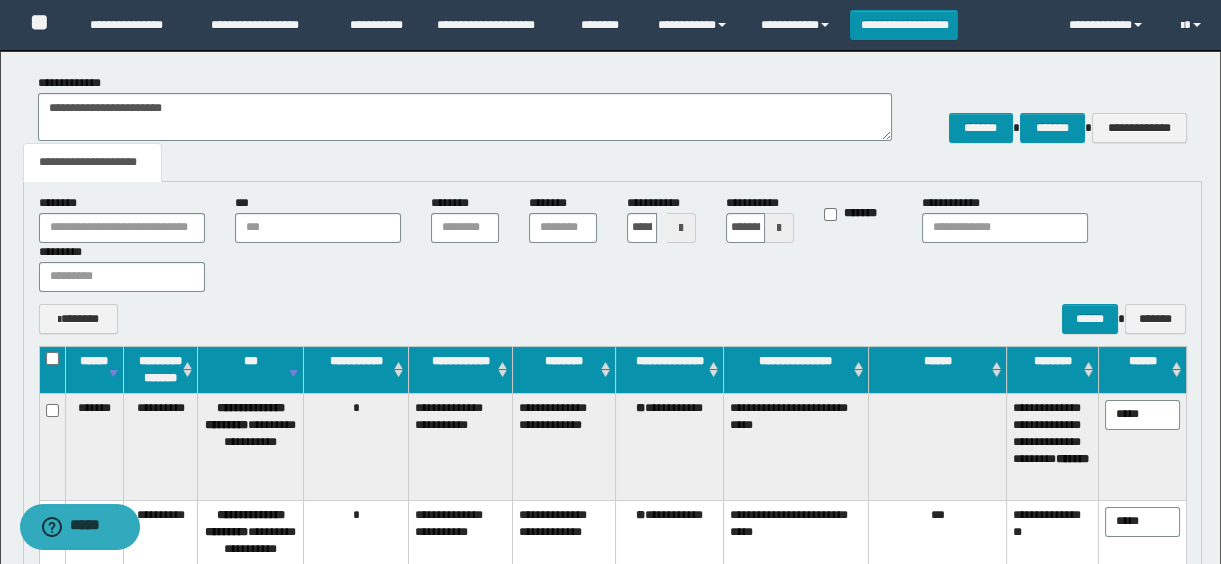 click on "*********" at bounding box center (65, 252) 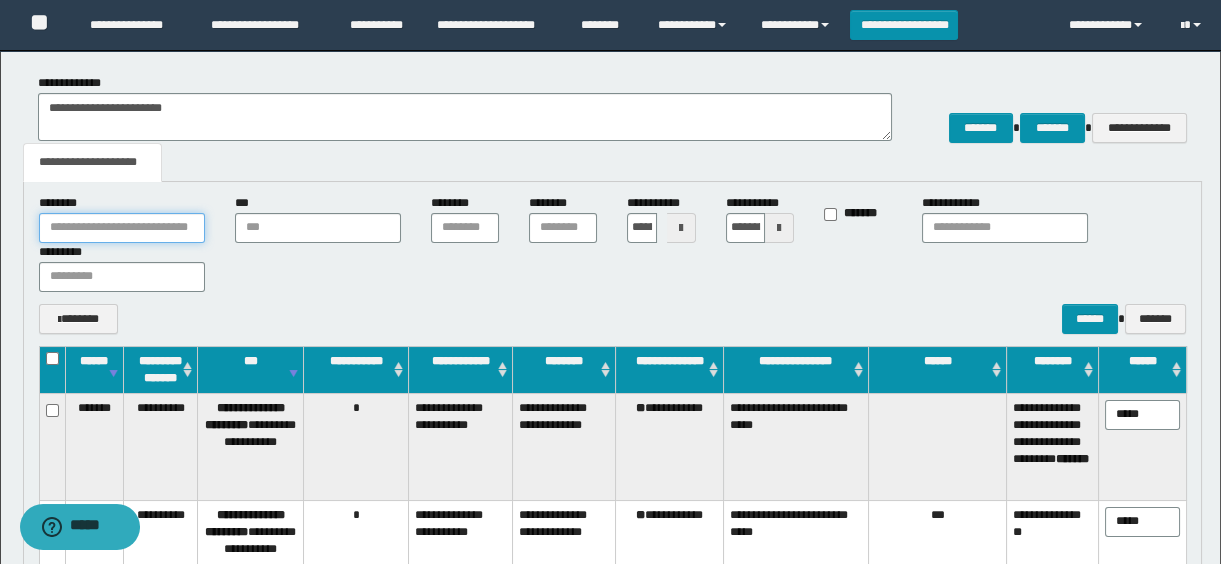 click at bounding box center [122, 228] 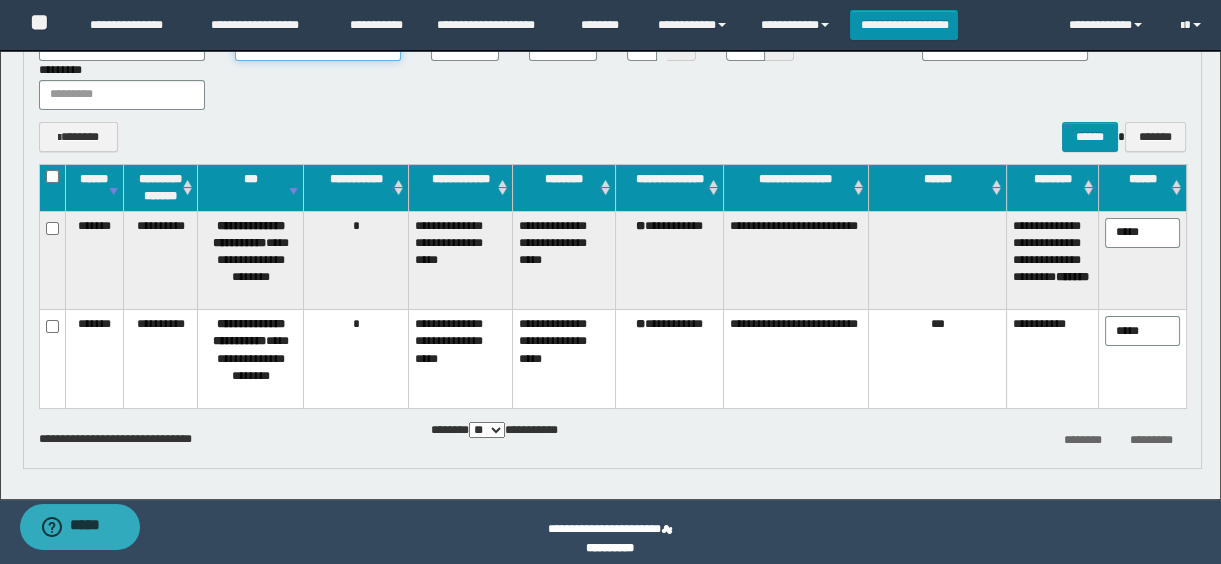 scroll, scrollTop: 559, scrollLeft: 0, axis: vertical 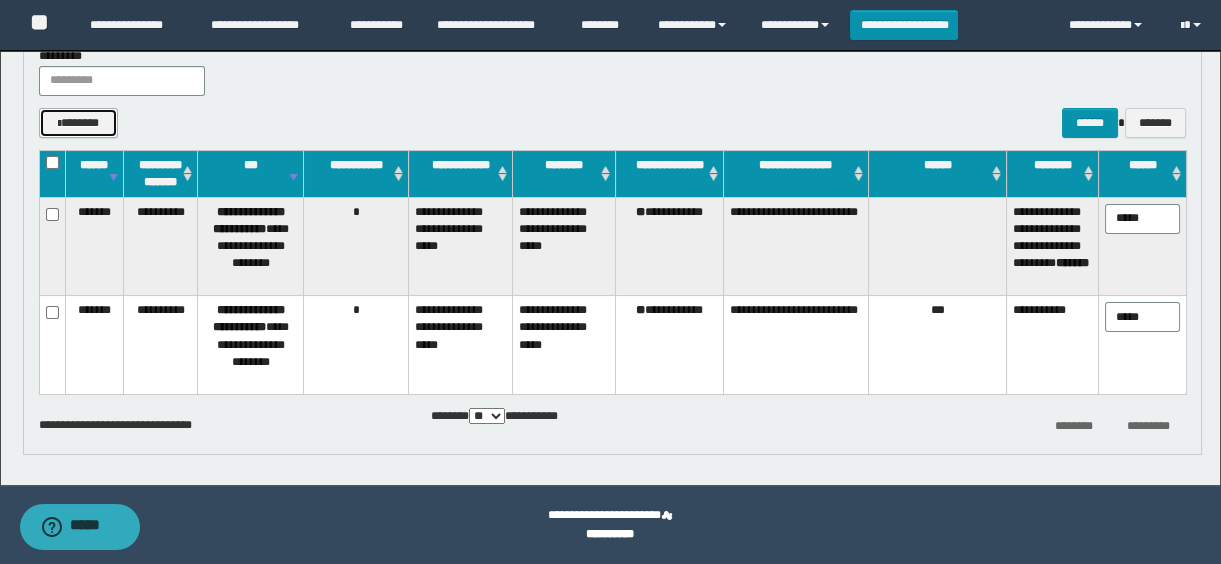 click on "*******" at bounding box center (79, 123) 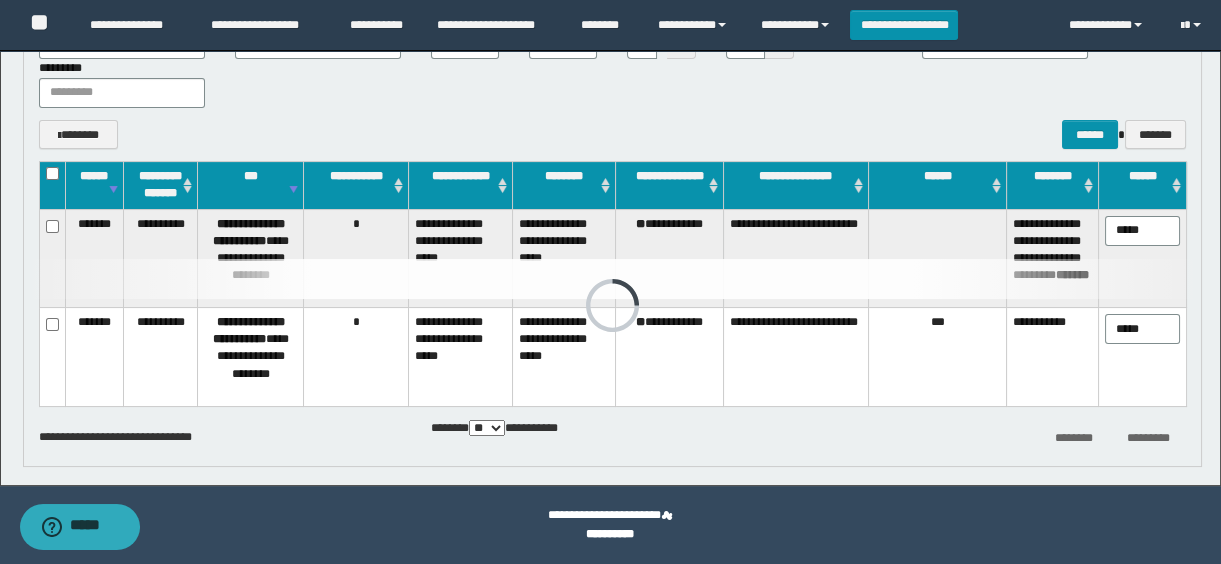 scroll, scrollTop: 421, scrollLeft: 0, axis: vertical 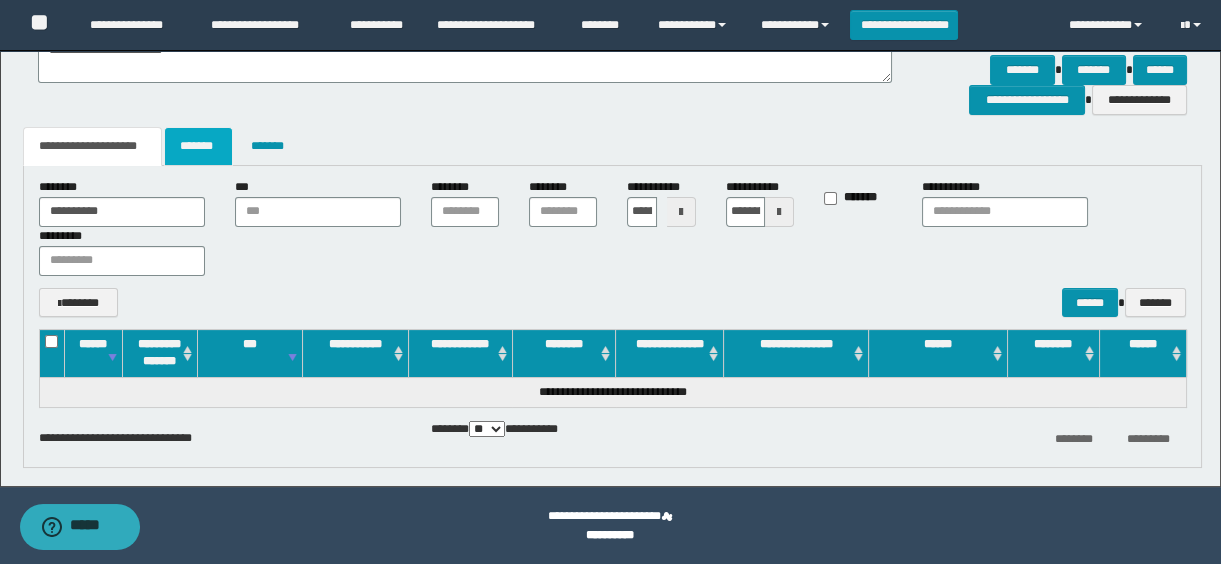 click on "*******" at bounding box center [198, 146] 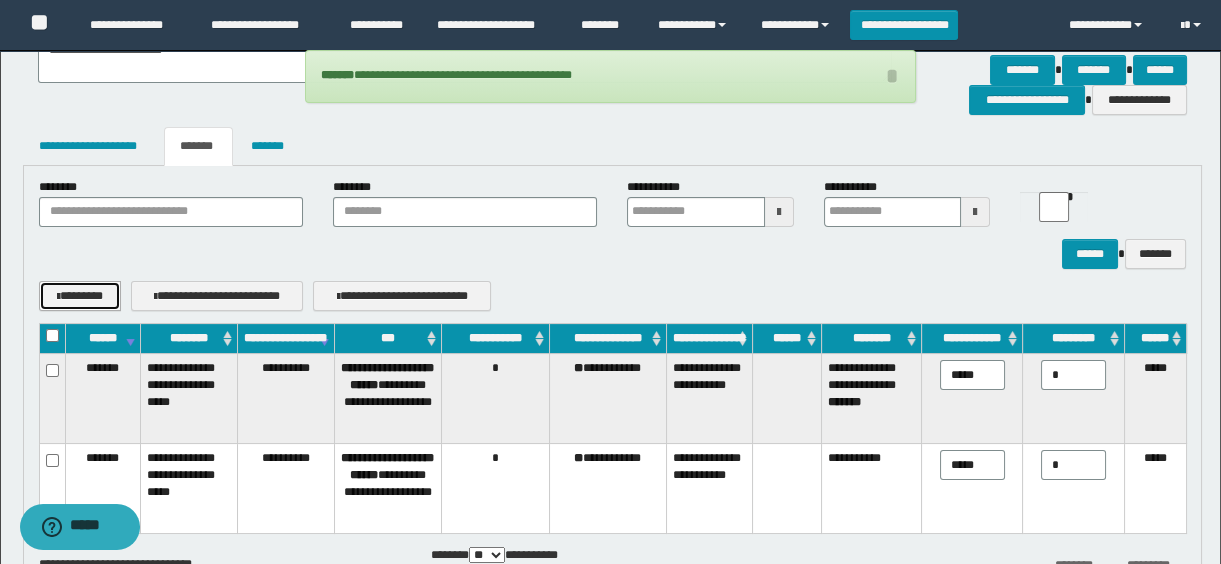 click on "********" at bounding box center (80, 296) 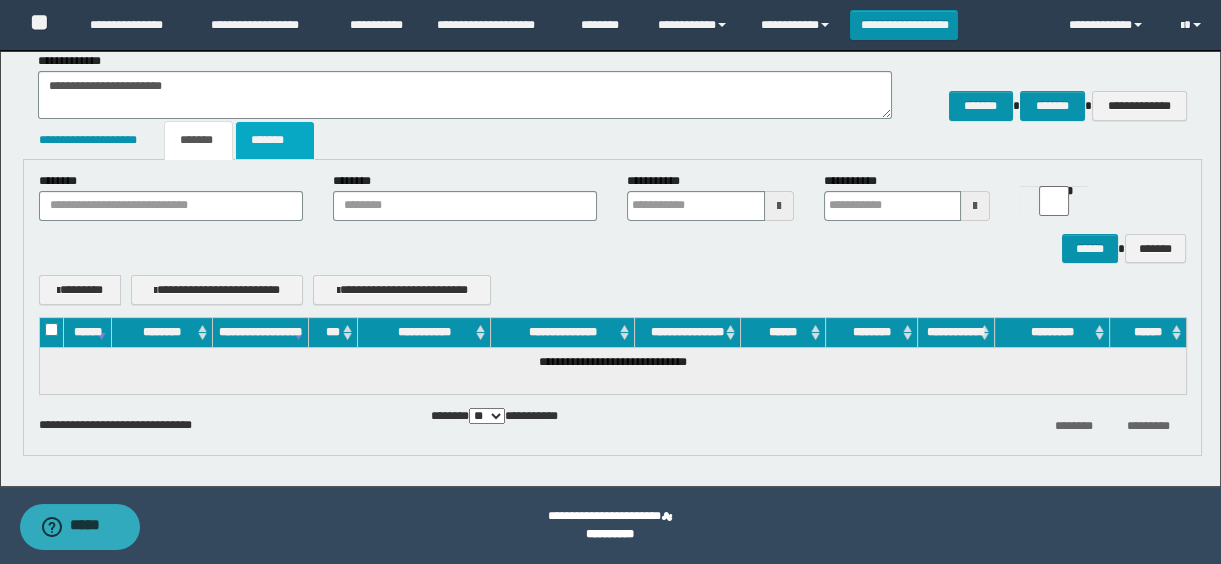 scroll, scrollTop: 0, scrollLeft: 0, axis: both 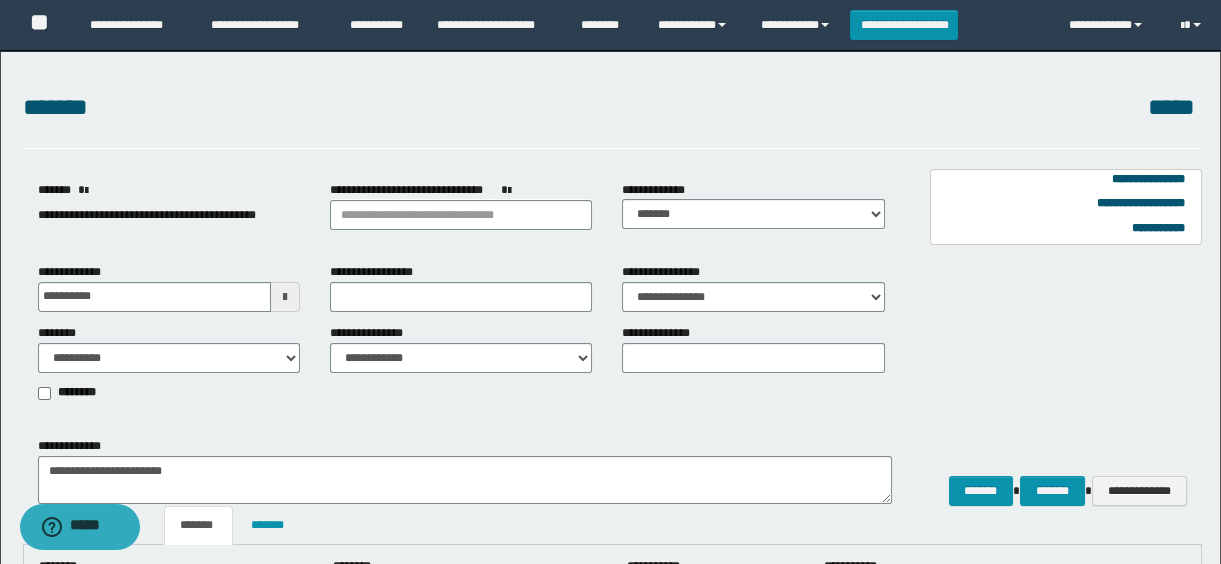 click on "**********" at bounding box center [147, 215] 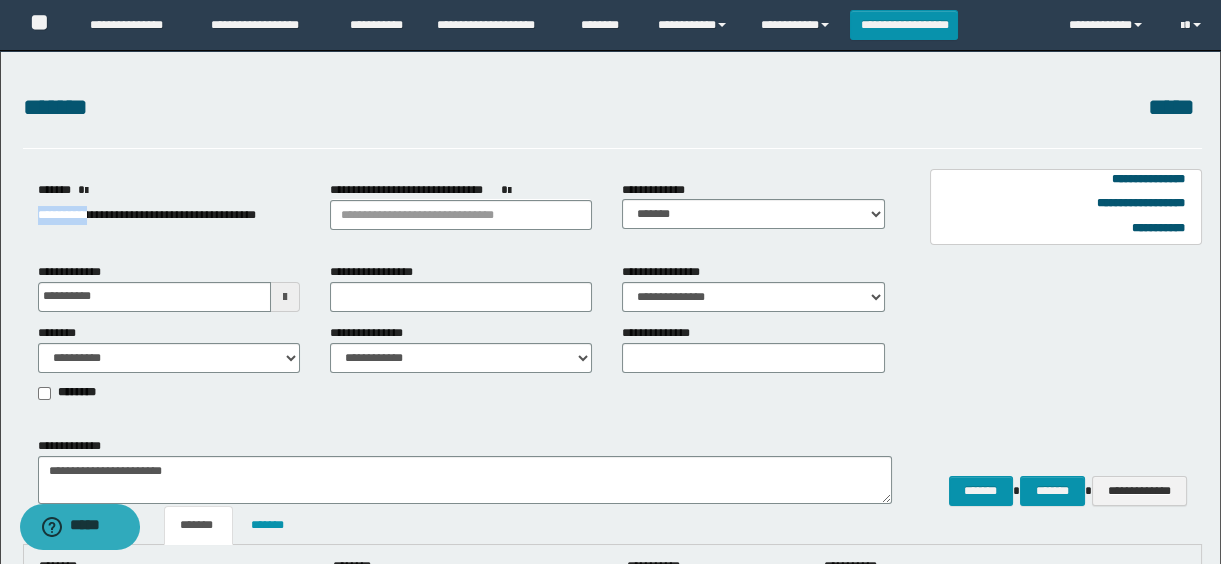 click on "**********" at bounding box center (147, 215) 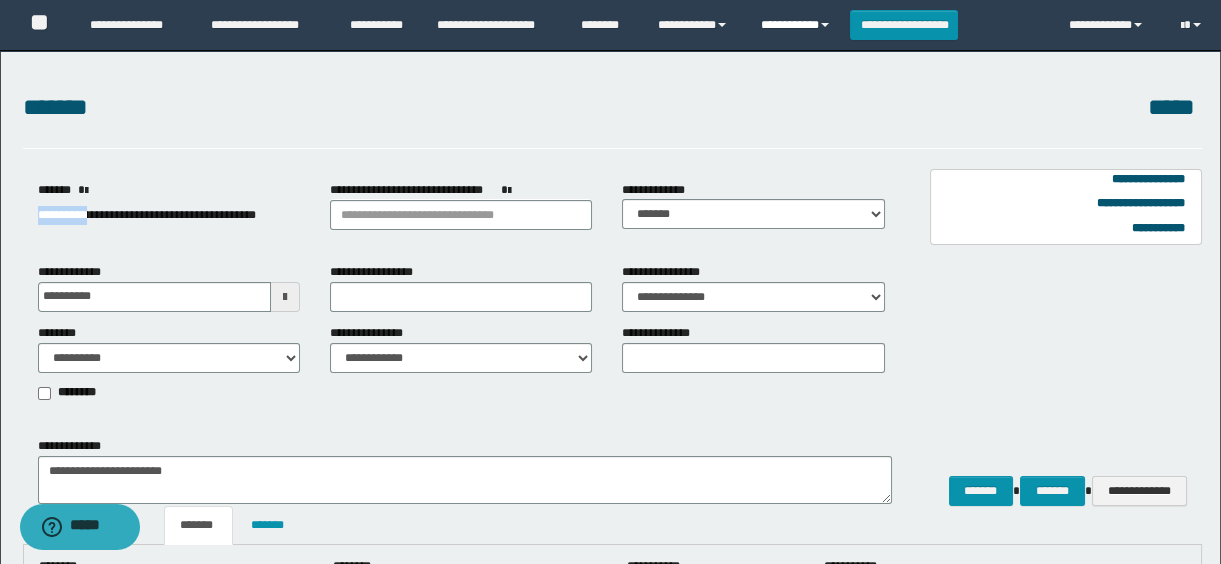 copy on "**********" 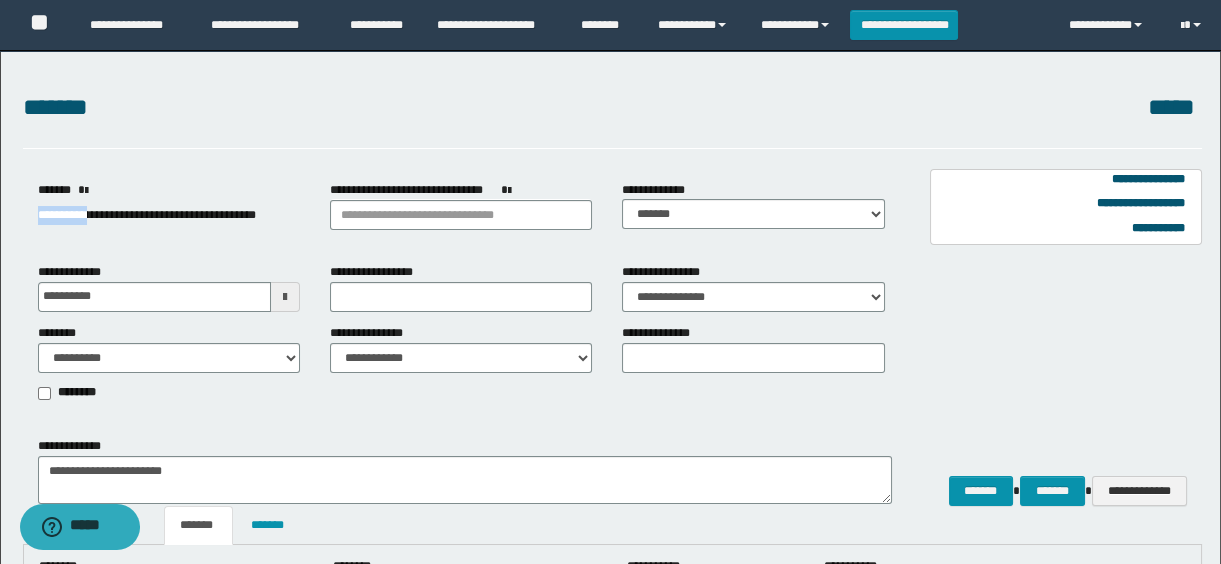 scroll, scrollTop: 385, scrollLeft: 0, axis: vertical 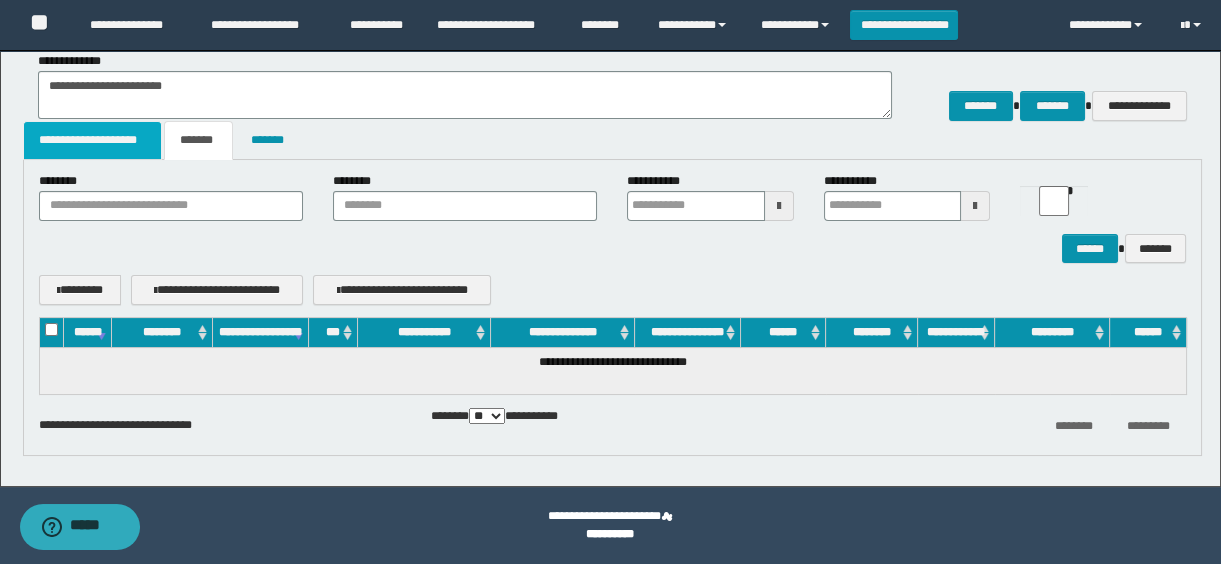 click on "**********" at bounding box center (93, 140) 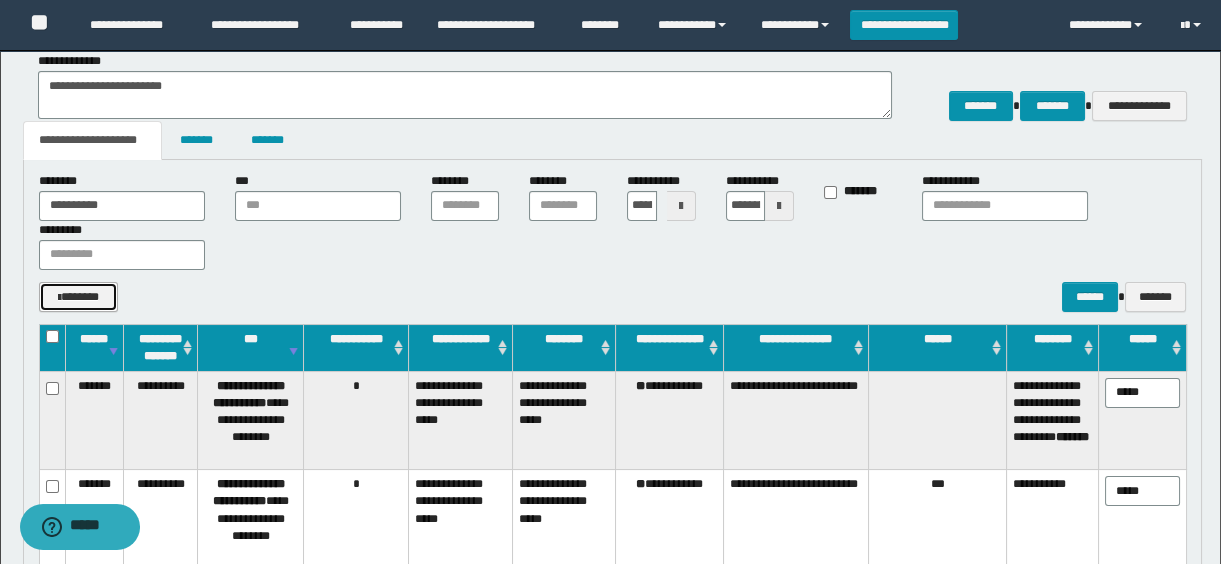 click on "*******" at bounding box center (79, 297) 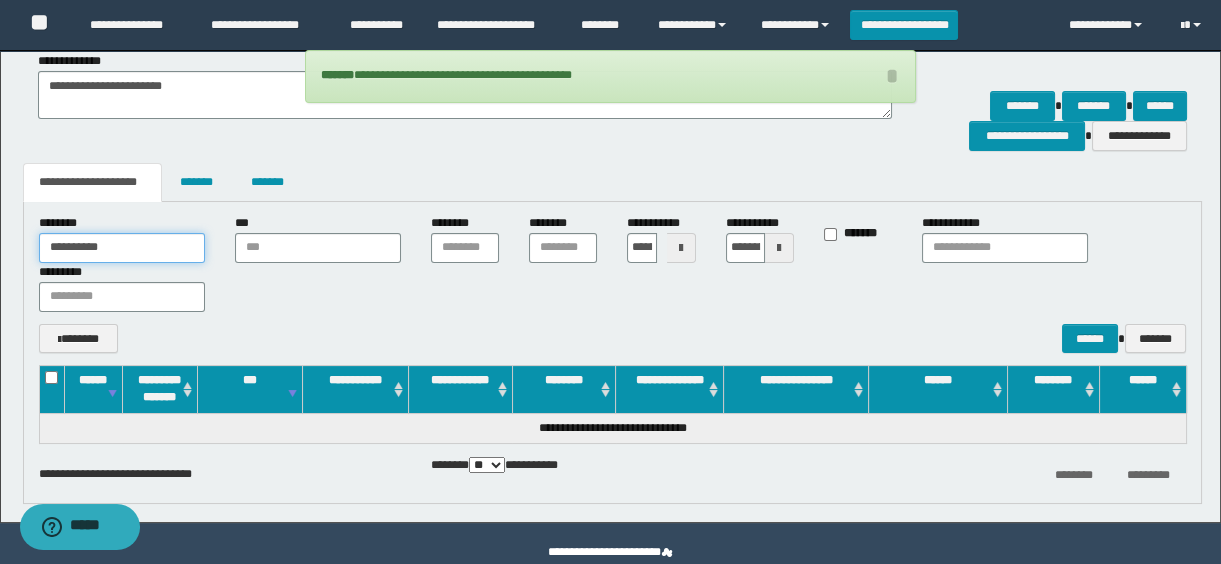 click on "**********" at bounding box center (122, 248) 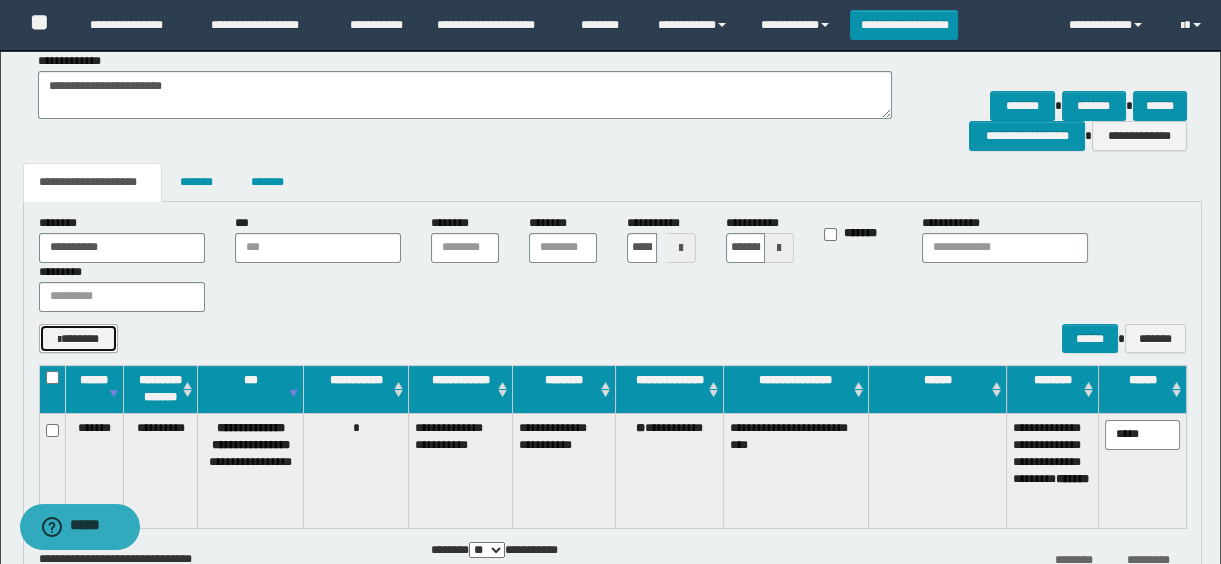 click on "*******" at bounding box center (79, 339) 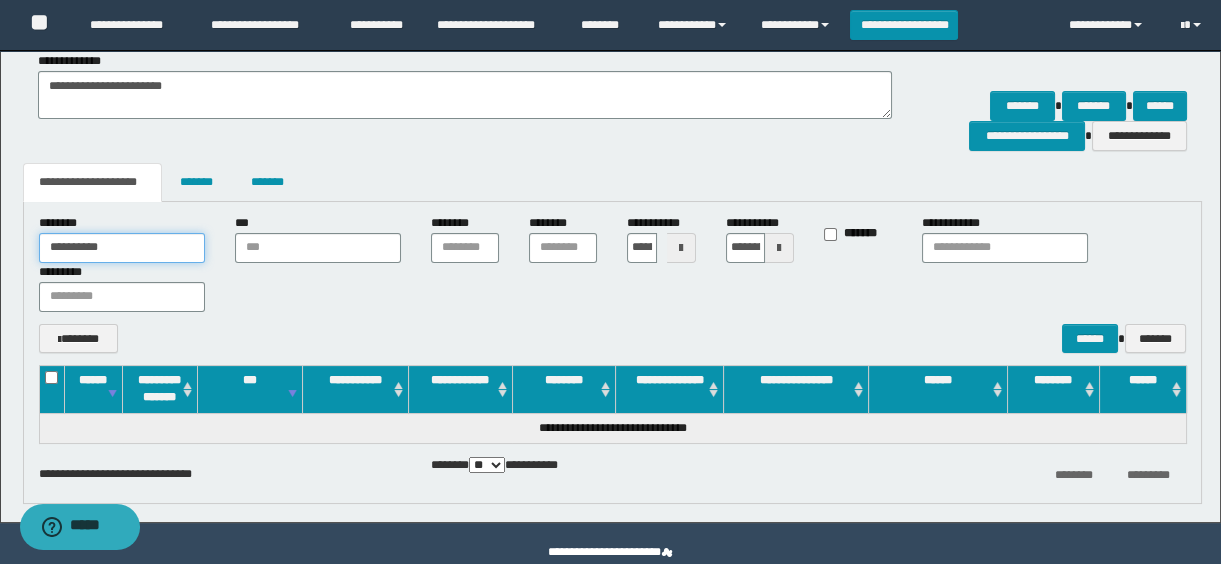 click on "**********" at bounding box center (122, 248) 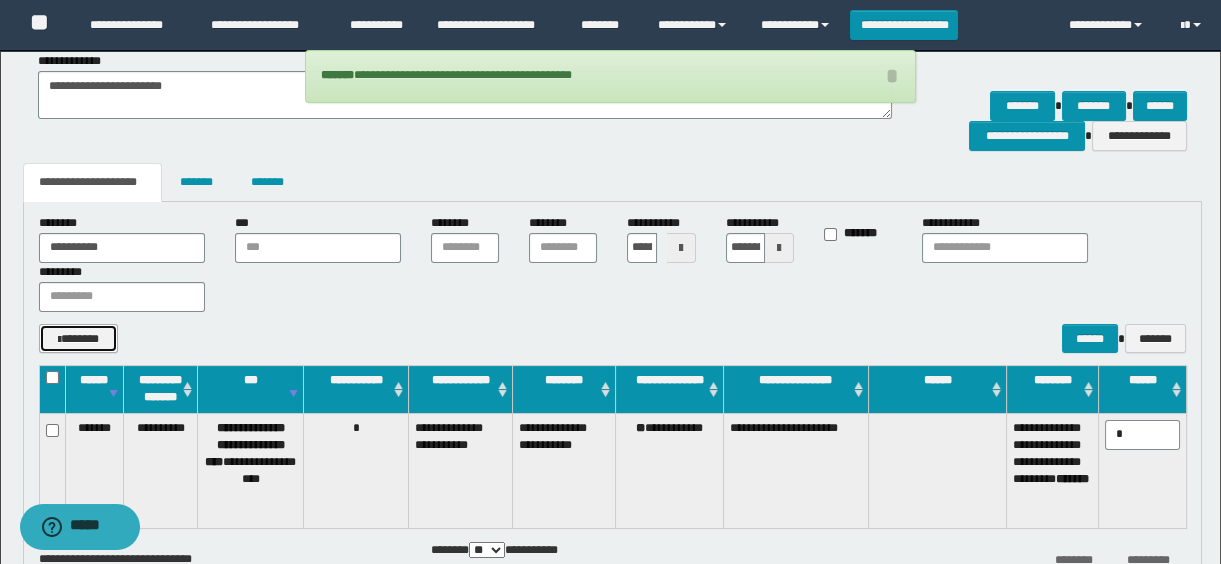 click on "*******" at bounding box center (79, 339) 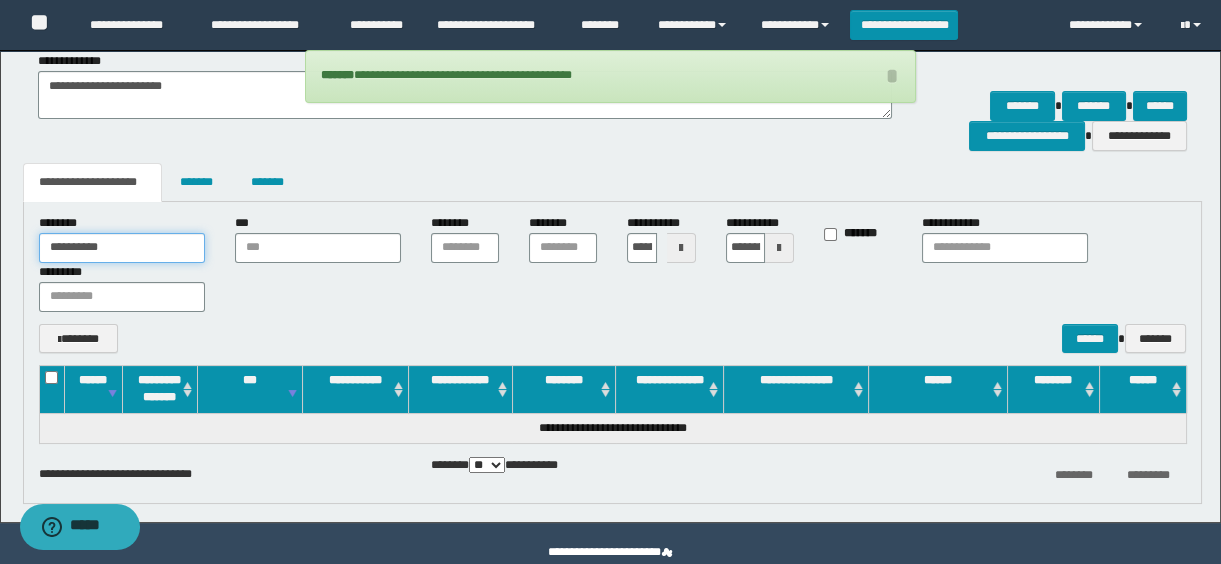 click on "**********" at bounding box center (122, 248) 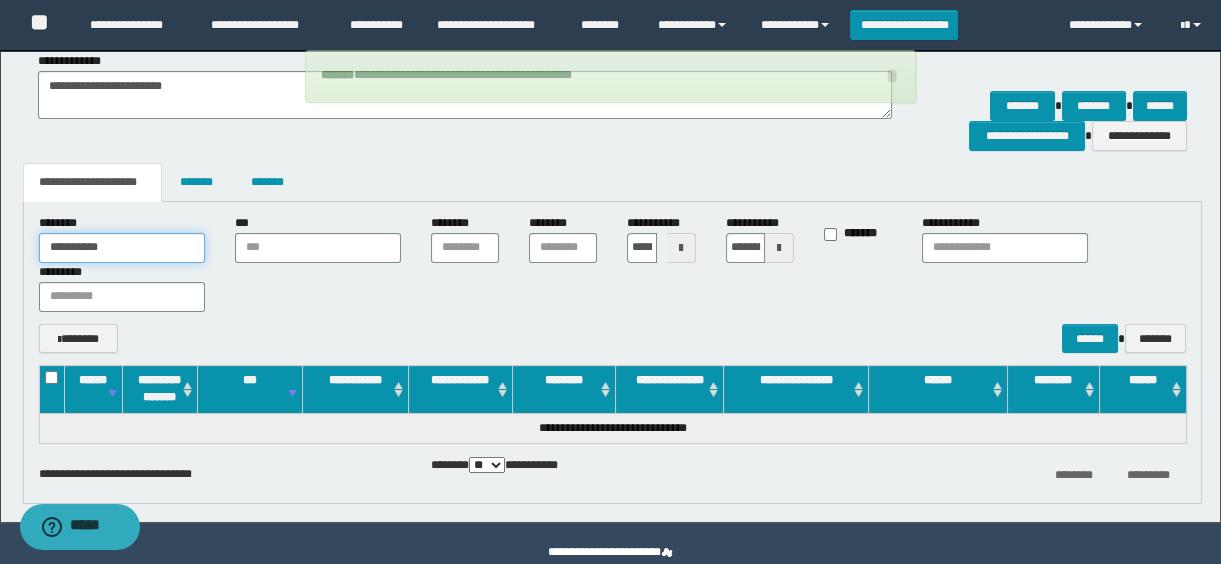 paste 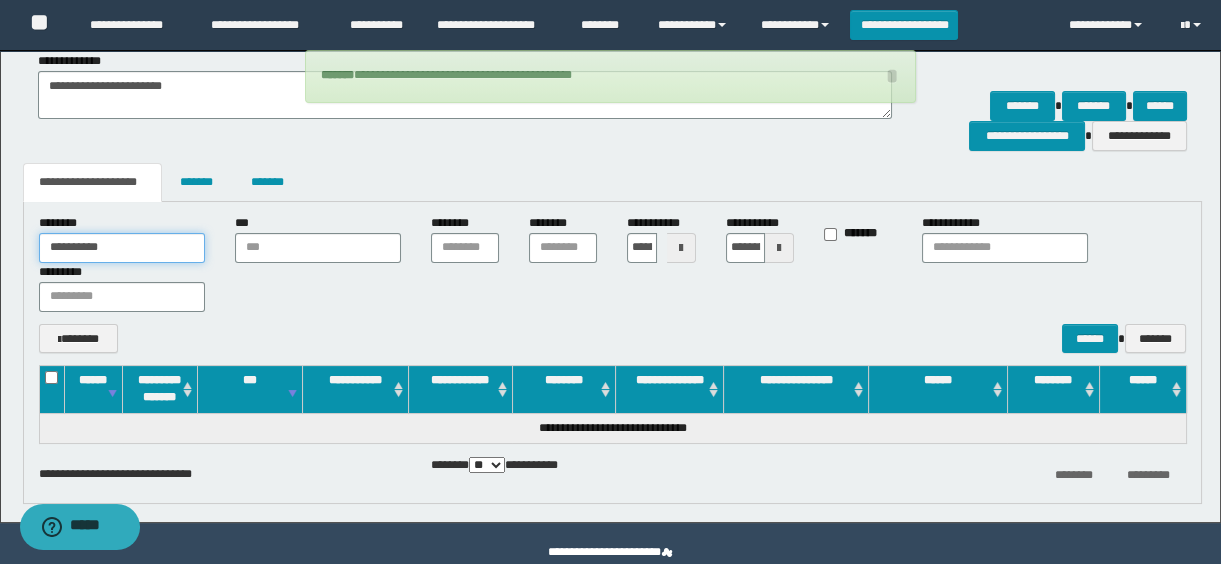 type on "**********" 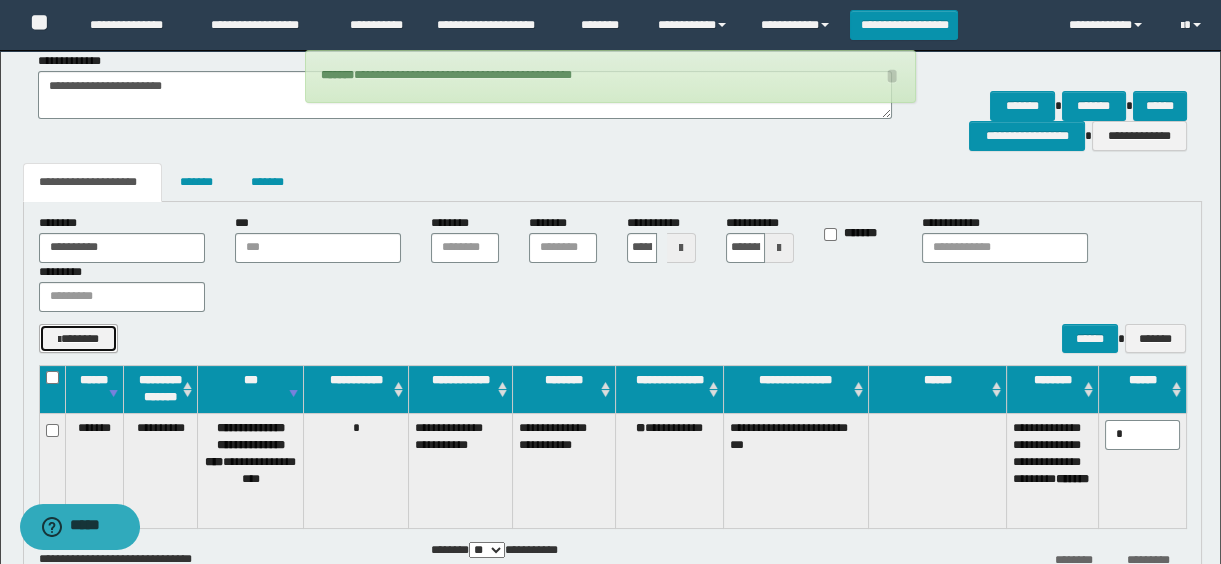 click on "*******" at bounding box center [79, 339] 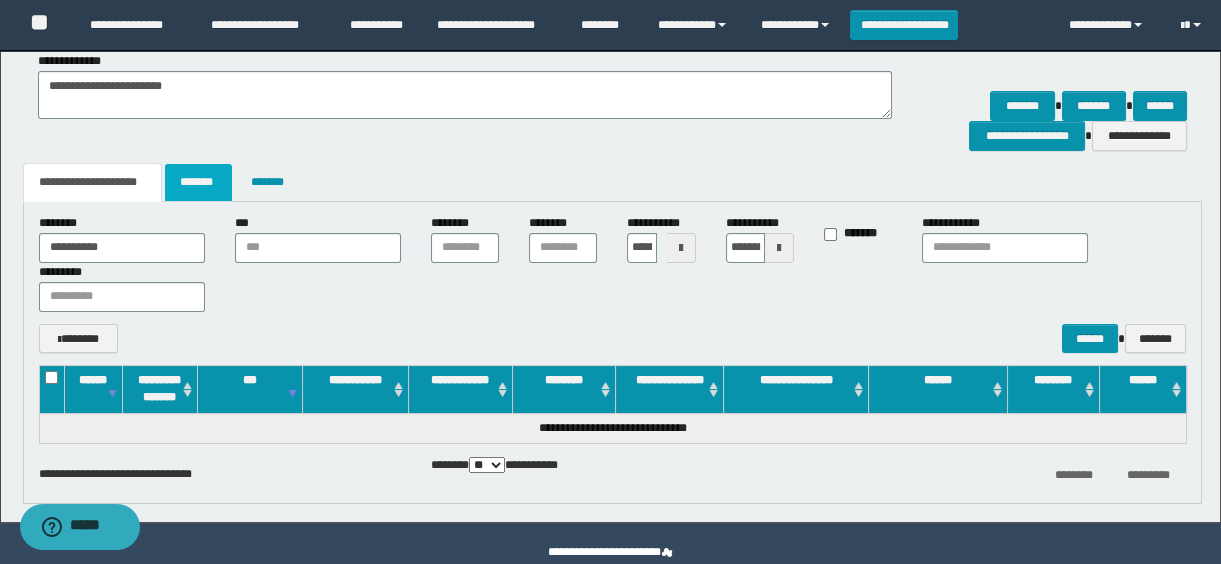 click on "*******" at bounding box center (198, 182) 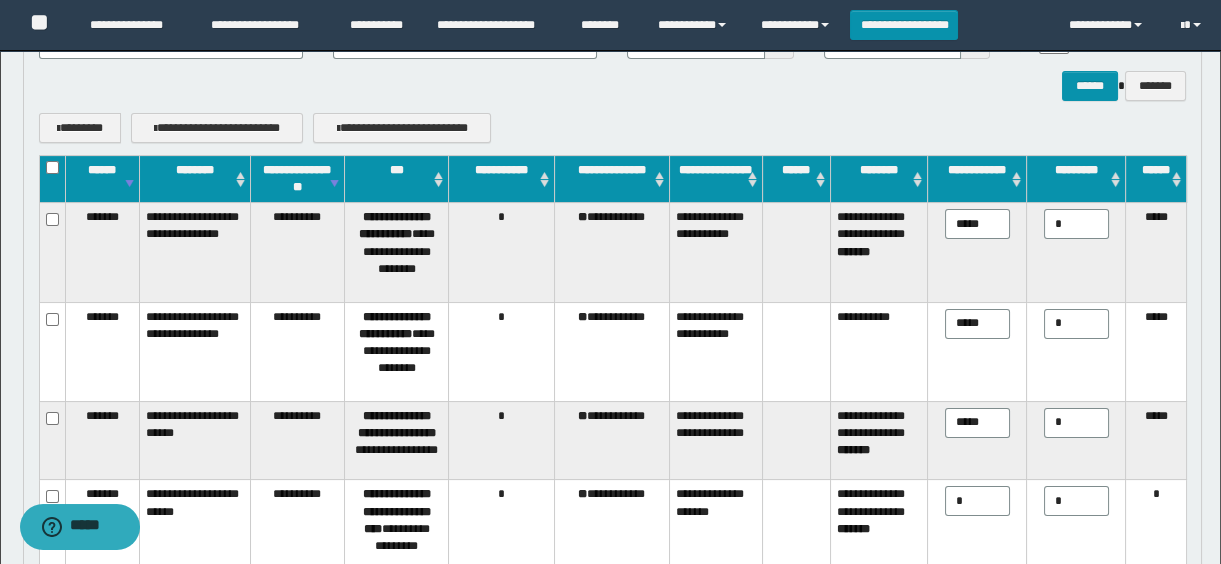 scroll, scrollTop: 861, scrollLeft: 0, axis: vertical 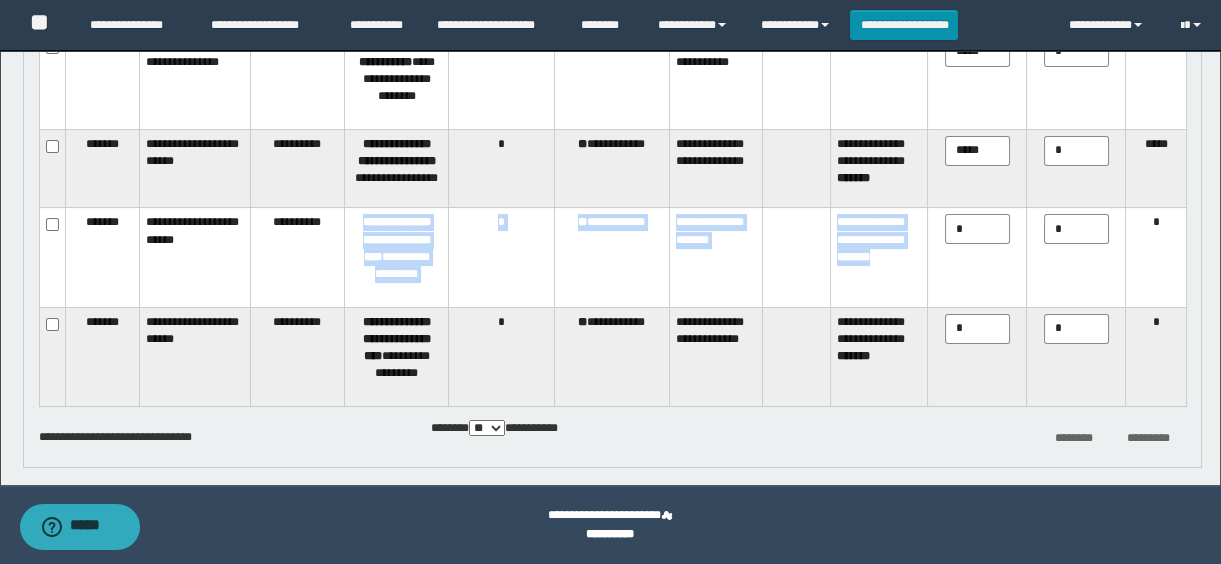 drag, startPoint x: 358, startPoint y: 219, endPoint x: 913, endPoint y: 273, distance: 557.62085 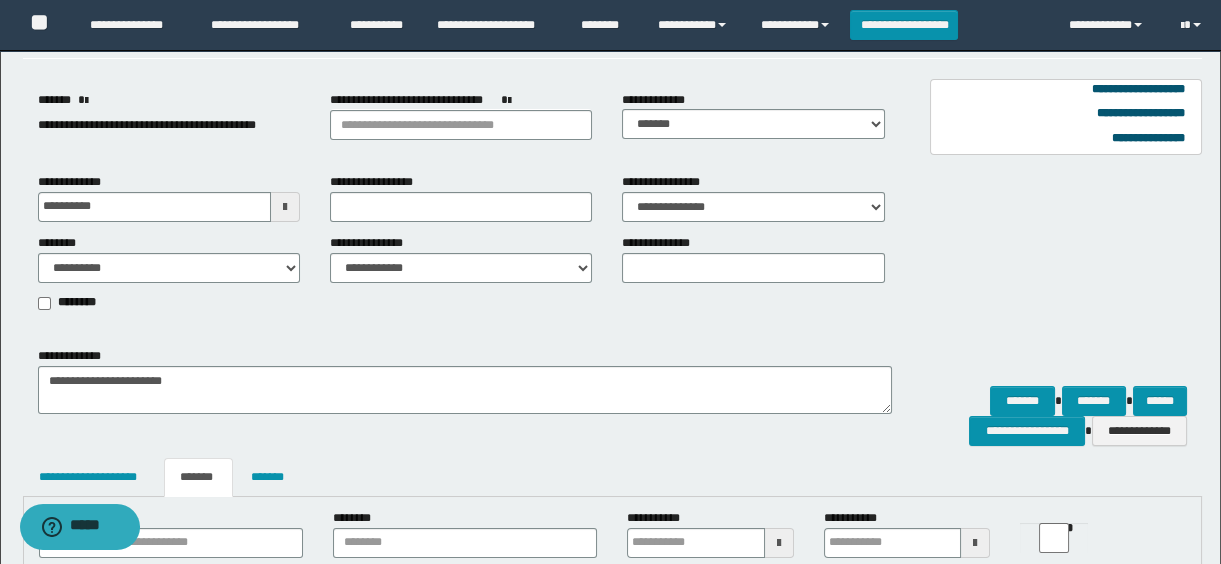 scroll, scrollTop: 0, scrollLeft: 0, axis: both 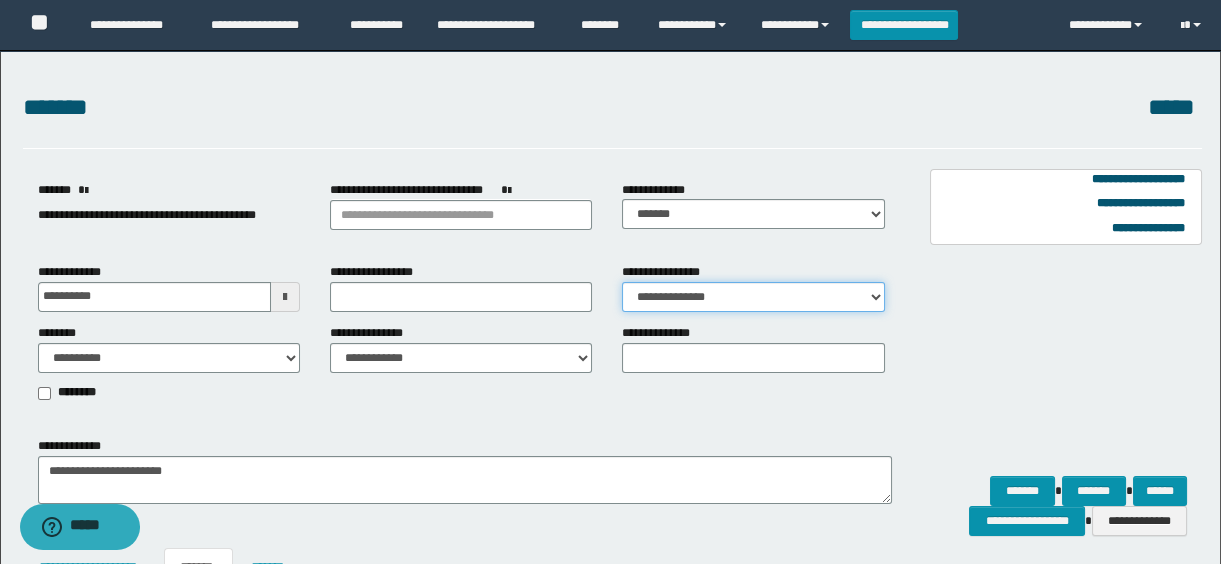 click on "**********" at bounding box center (753, 297) 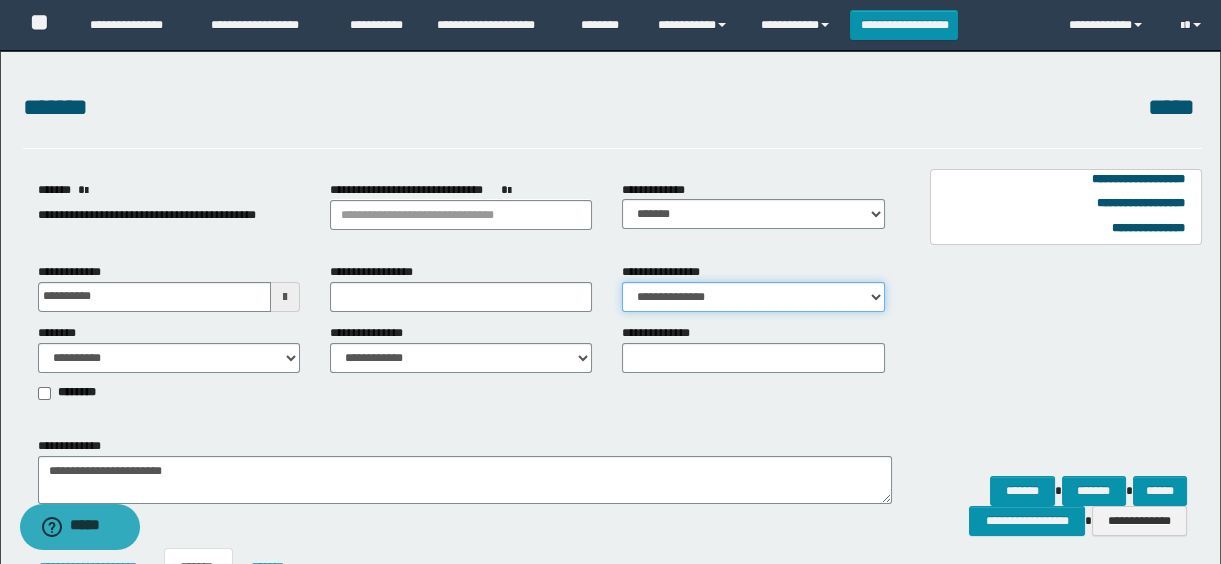 select on "**" 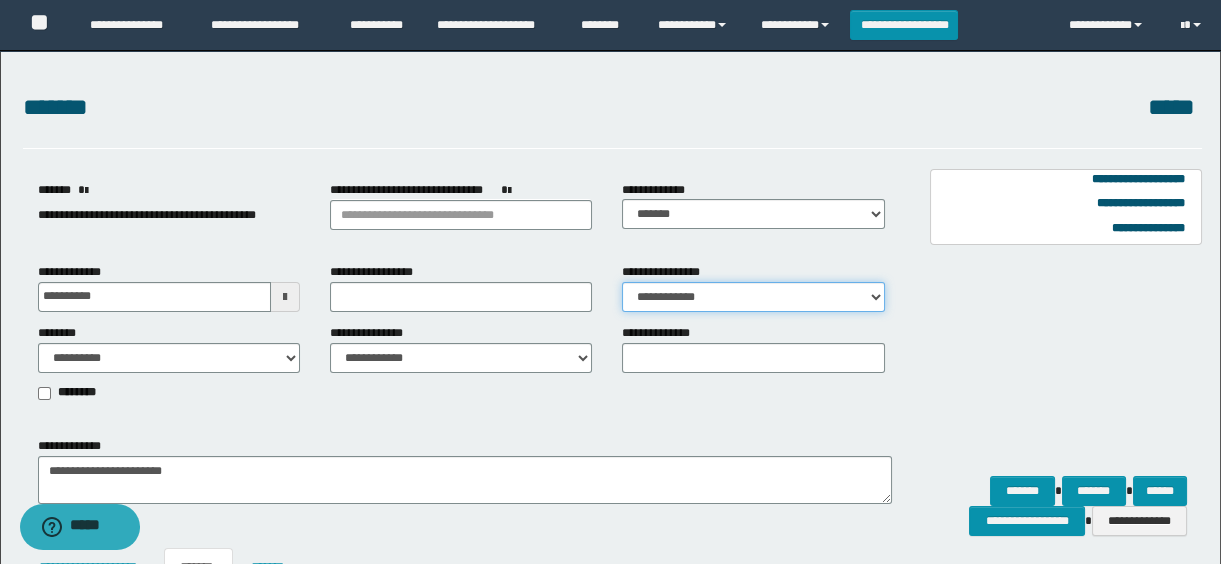 click on "**********" at bounding box center [753, 297] 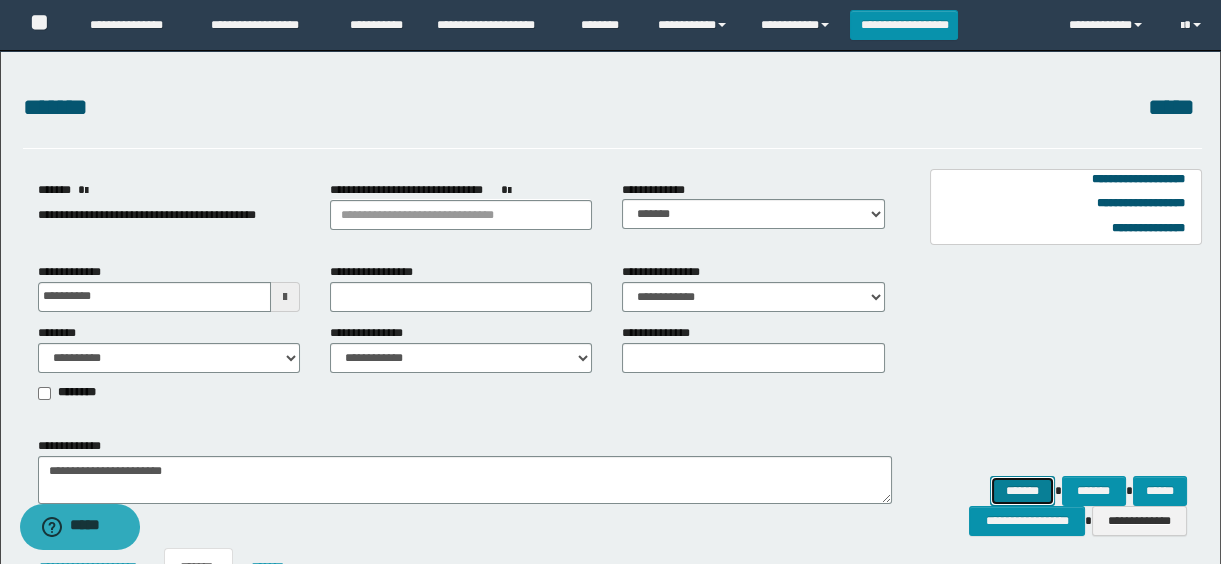 click on "*******" at bounding box center [1022, 491] 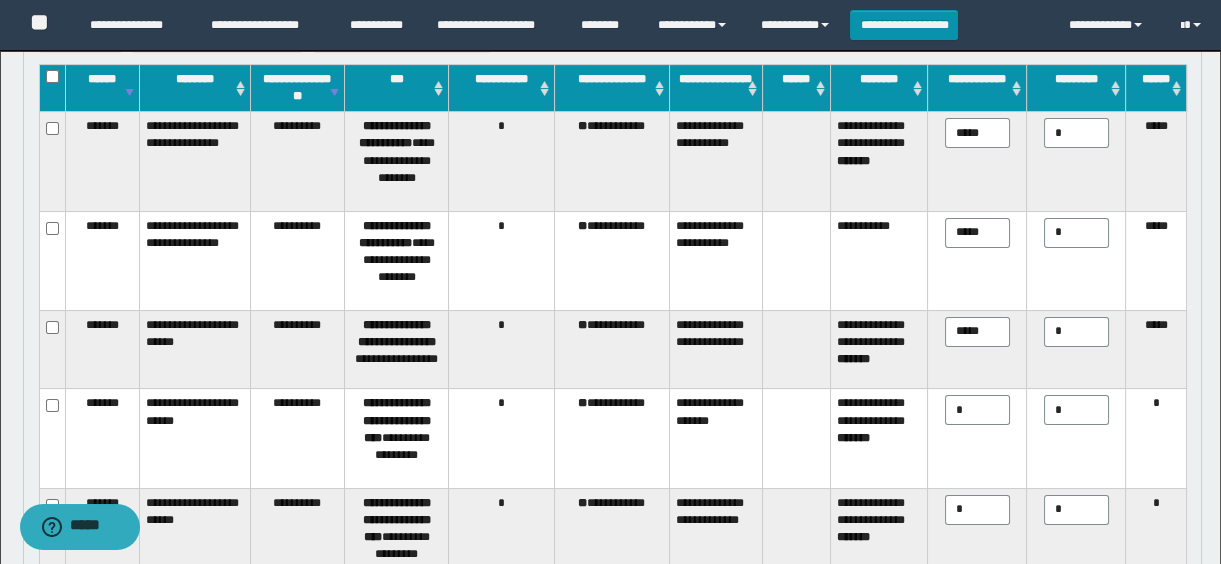 scroll, scrollTop: 861, scrollLeft: 0, axis: vertical 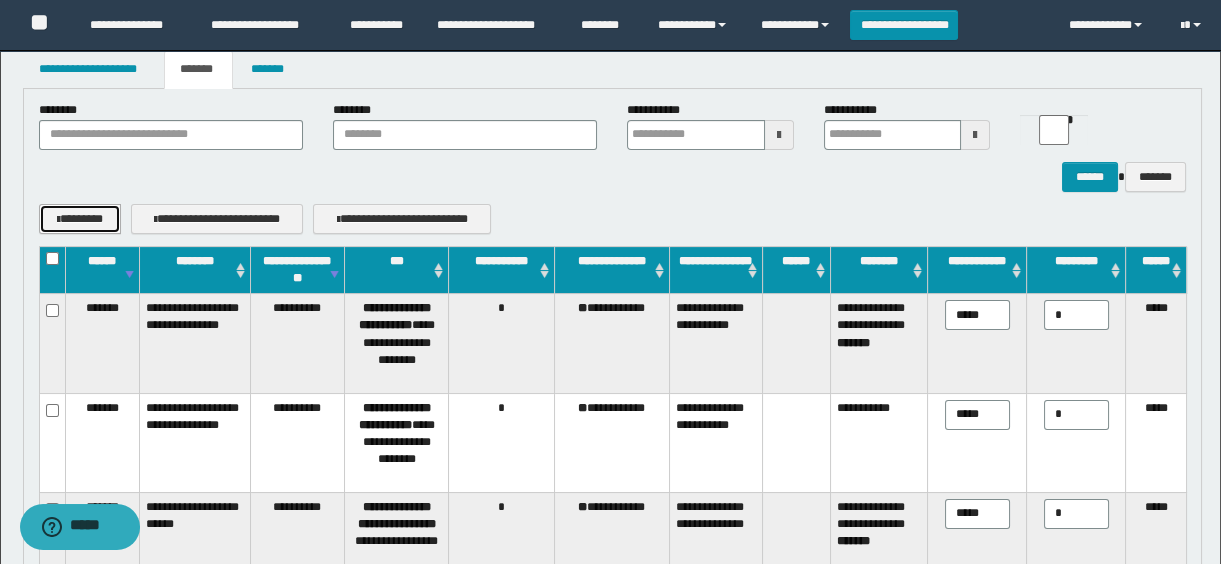 click on "********" at bounding box center [80, 219] 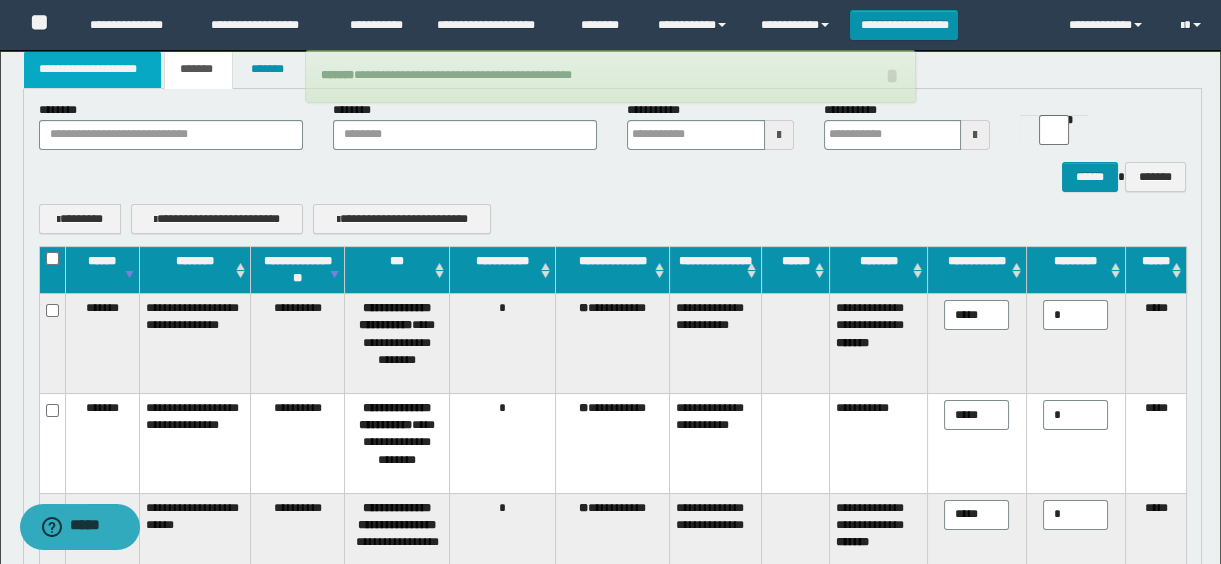 click on "**********" at bounding box center [93, 69] 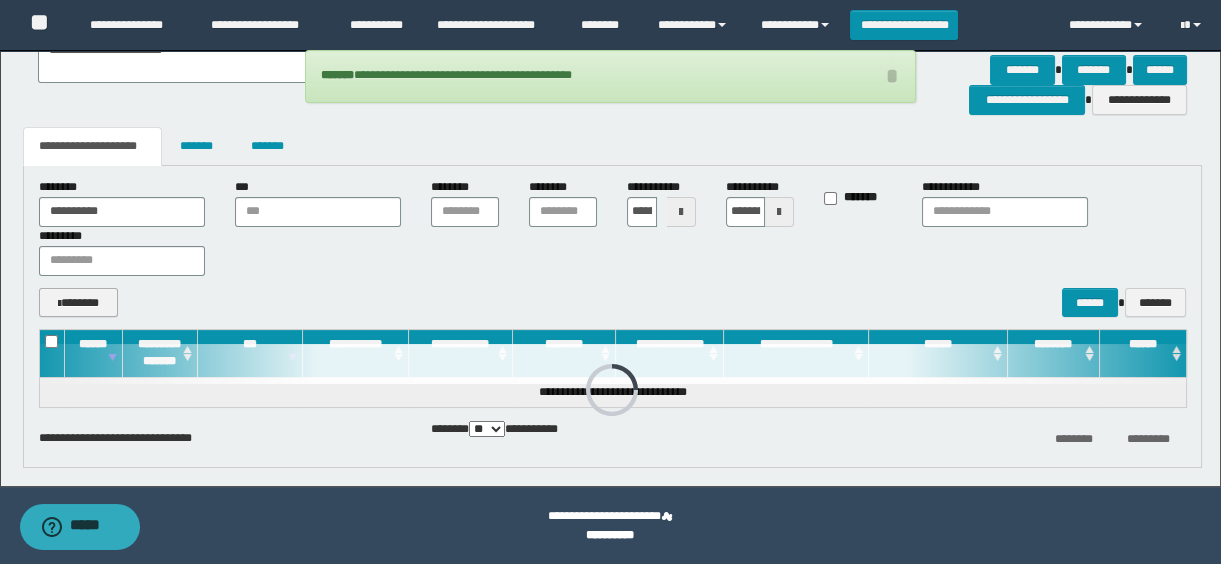 scroll, scrollTop: 498, scrollLeft: 0, axis: vertical 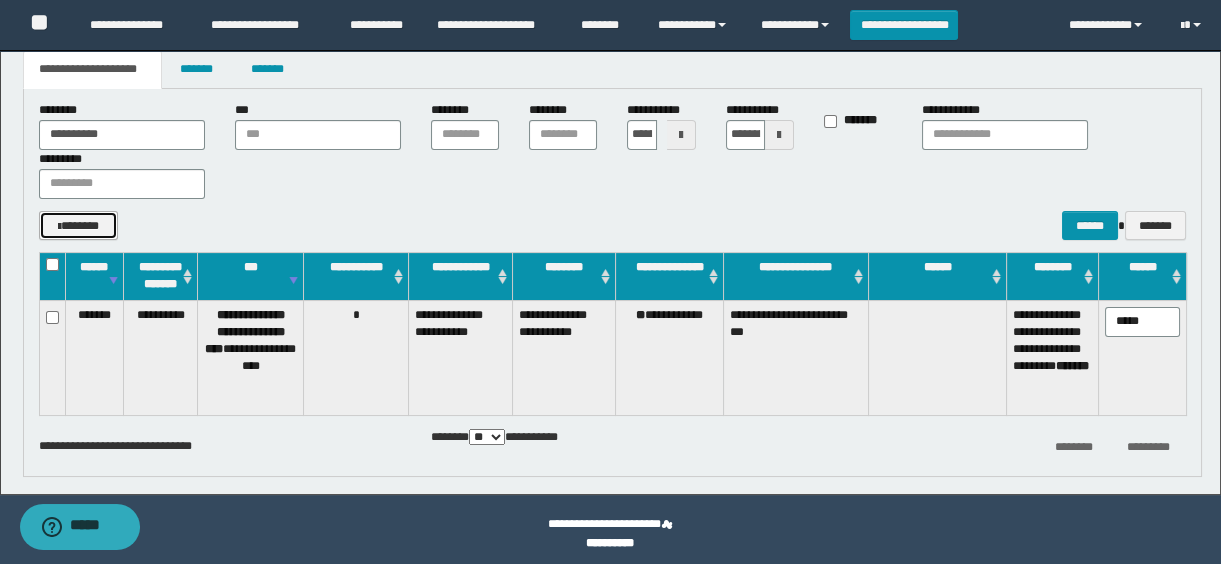 click on "*******" at bounding box center [79, 226] 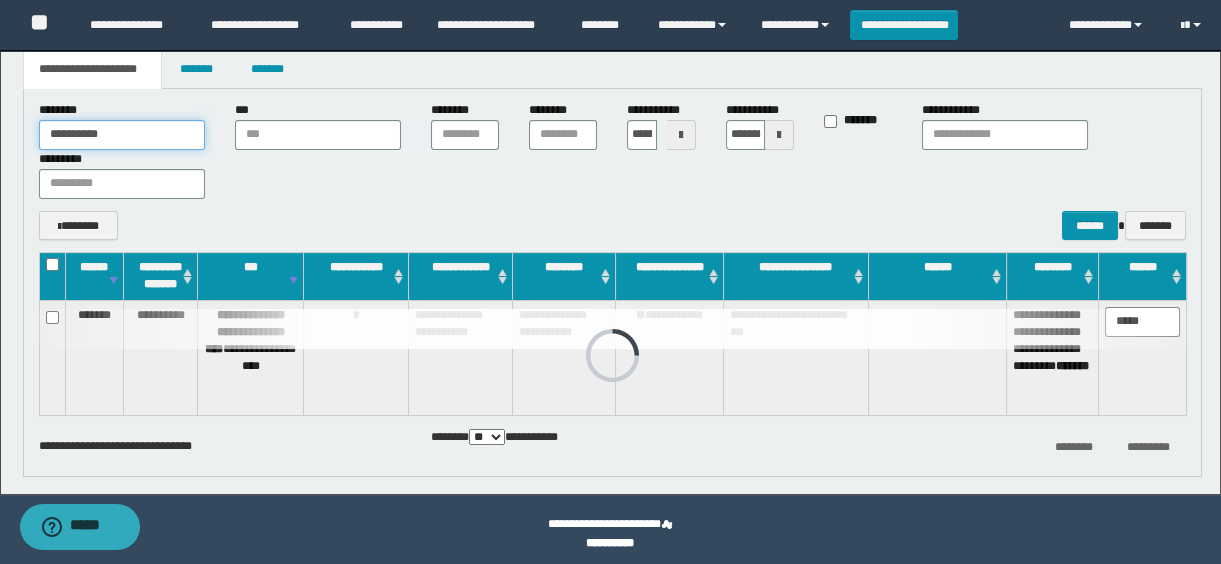 drag, startPoint x: 150, startPoint y: 133, endPoint x: 18, endPoint y: 139, distance: 132.13629 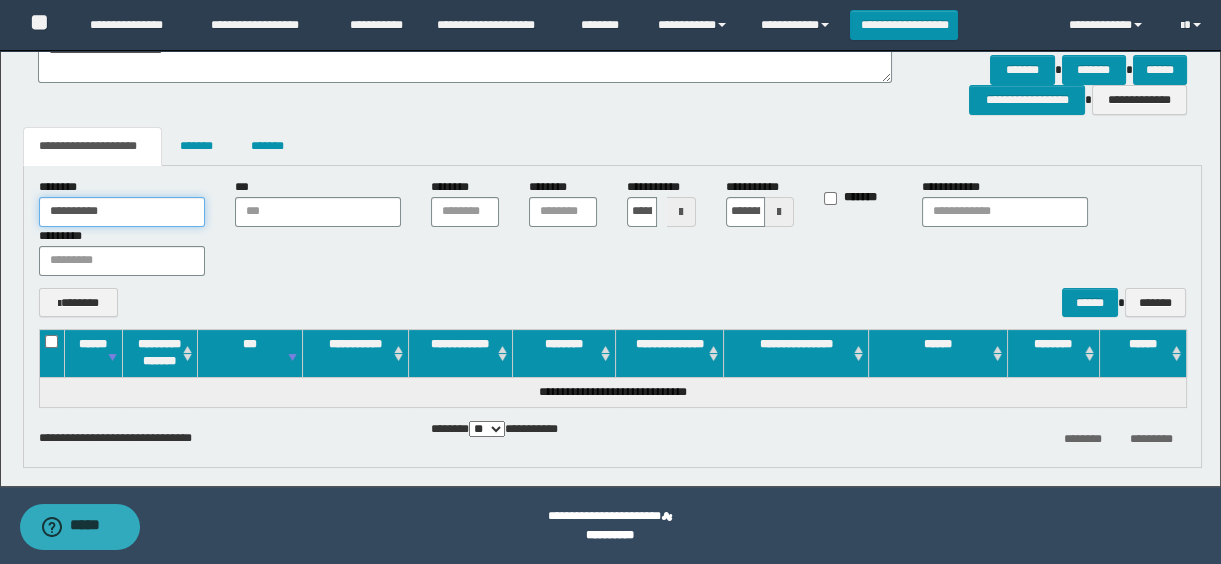 scroll, scrollTop: 421, scrollLeft: 0, axis: vertical 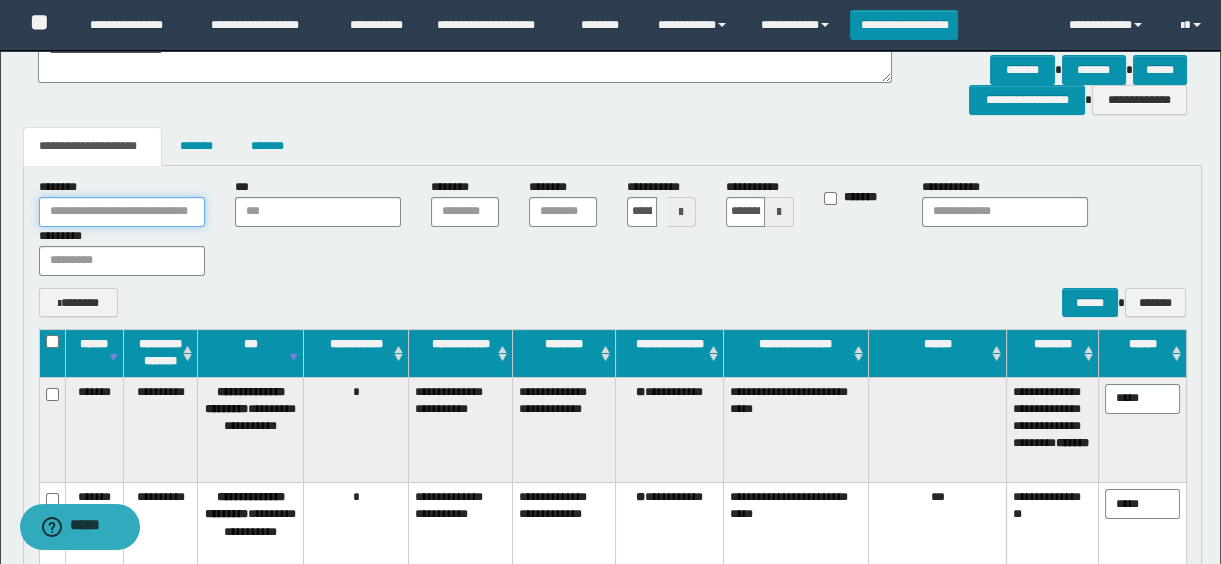 click at bounding box center [122, 212] 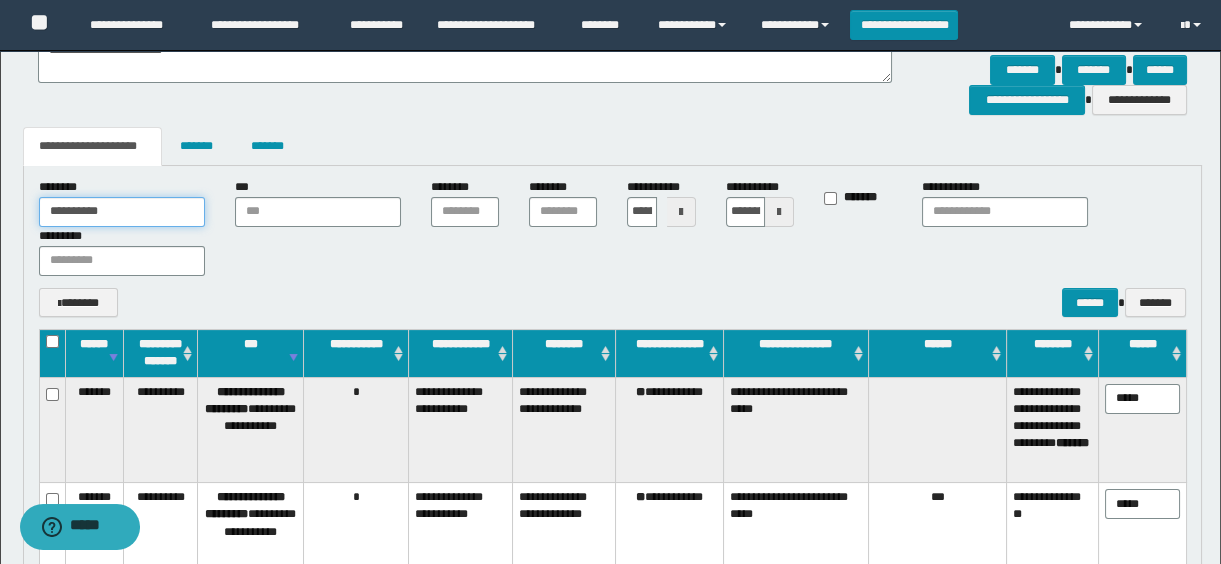 type on "**********" 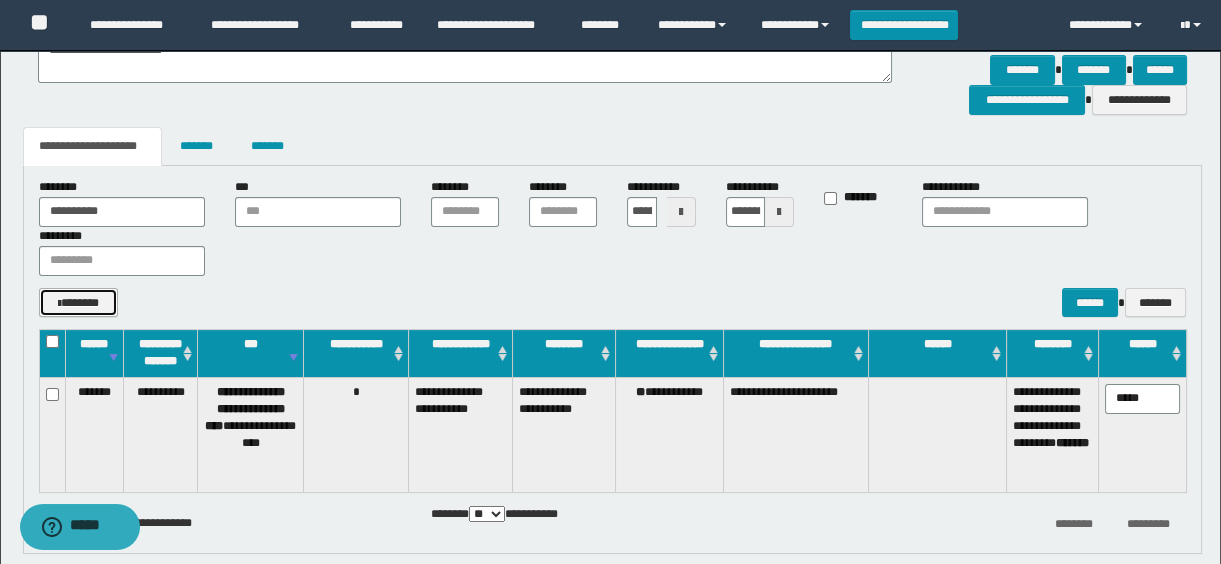 click on "*******" at bounding box center (79, 303) 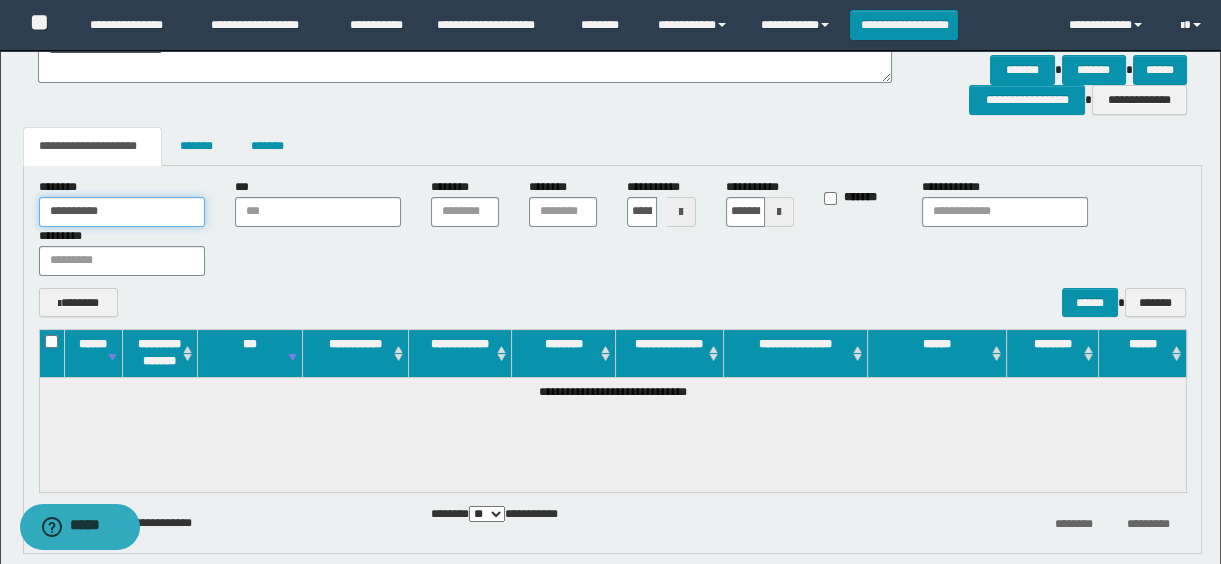 drag, startPoint x: 138, startPoint y: 217, endPoint x: 5, endPoint y: 215, distance: 133.01503 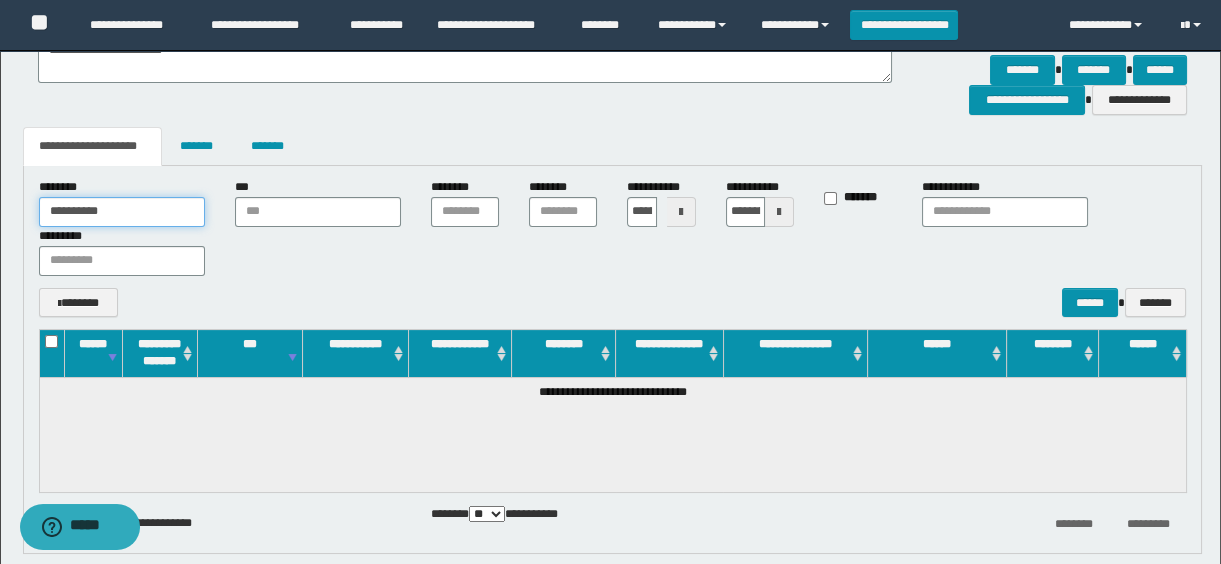 click on "**********" at bounding box center (610, 100) 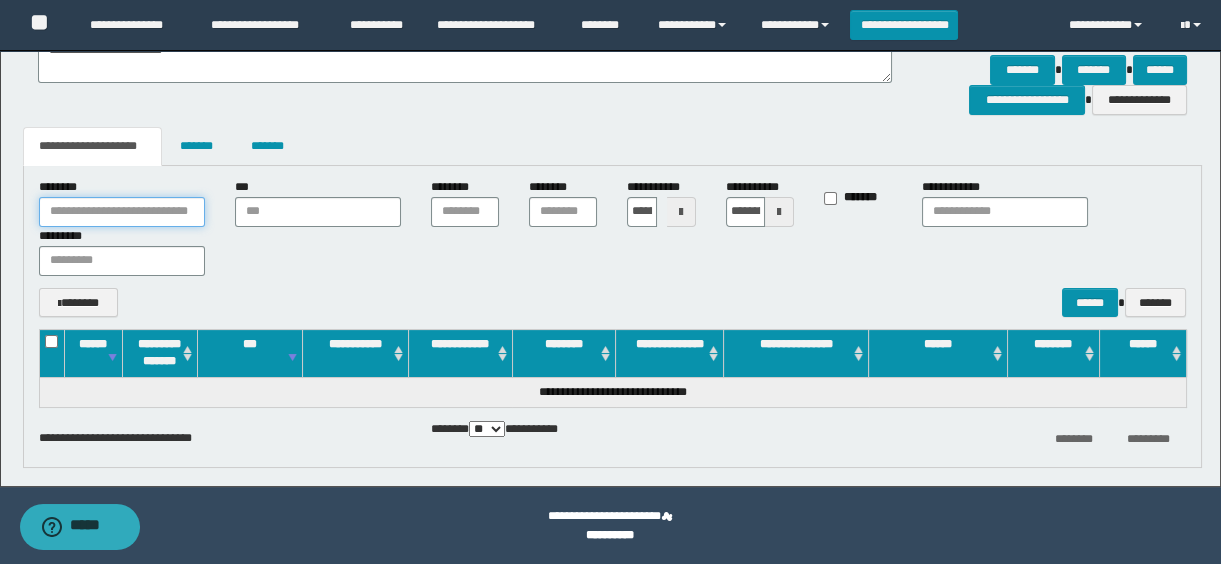 type 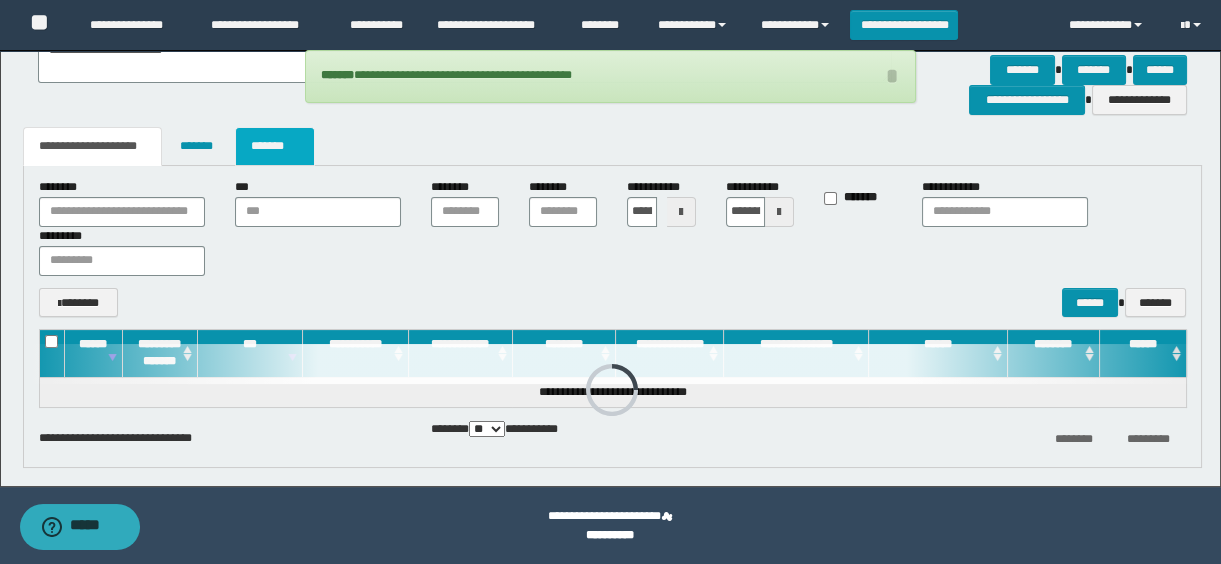 click on "*******" at bounding box center [275, 146] 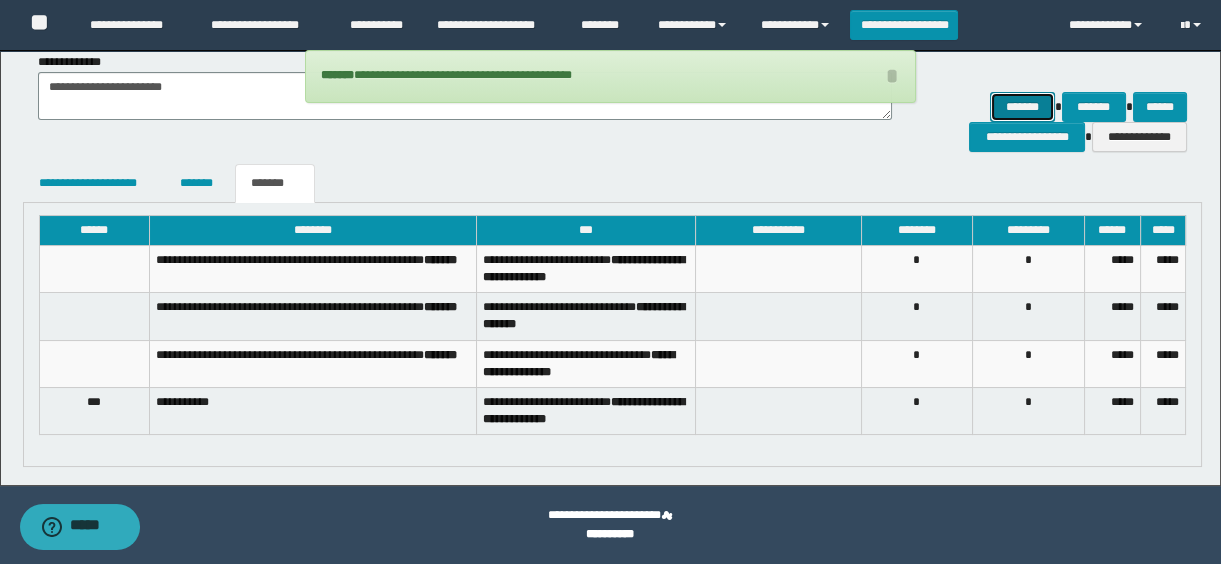 click on "*******" at bounding box center [1022, 107] 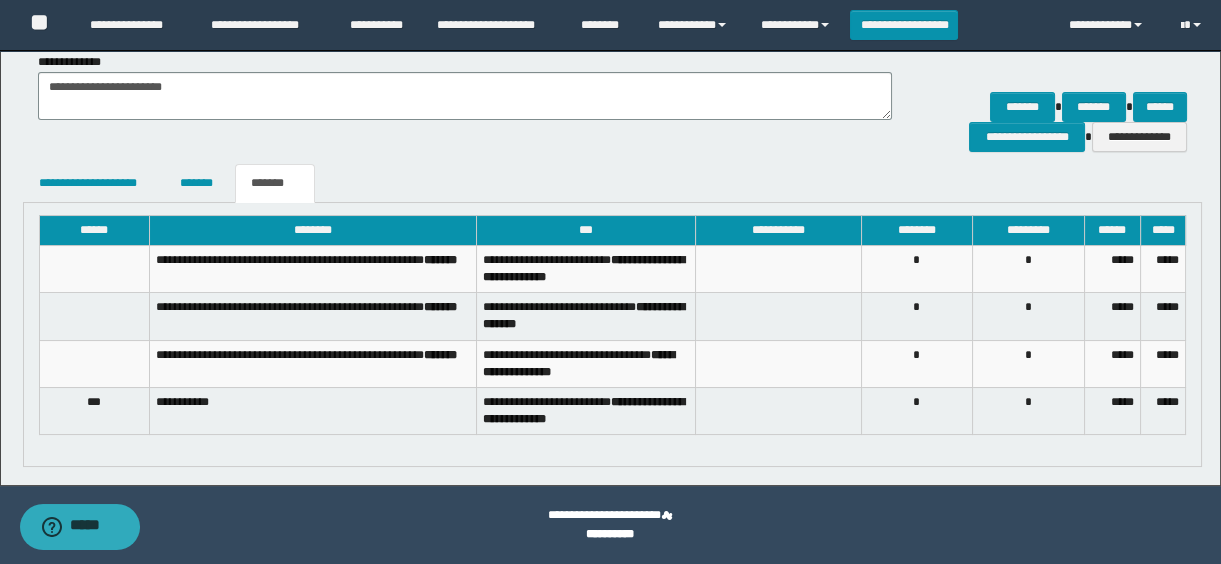 scroll, scrollTop: 111, scrollLeft: 0, axis: vertical 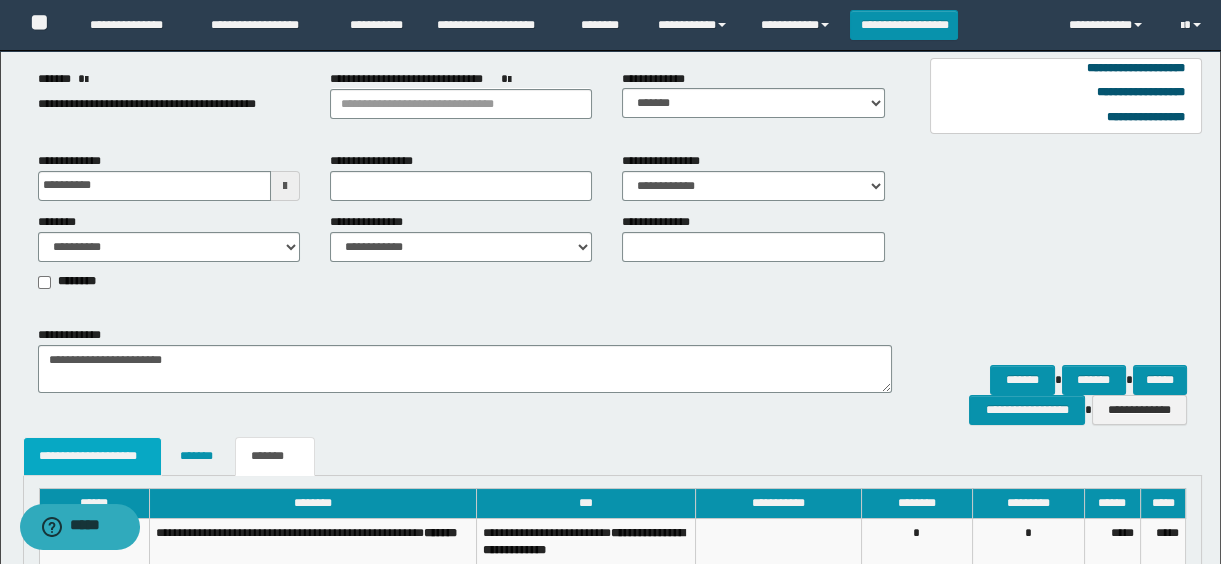 click on "**********" at bounding box center [93, 456] 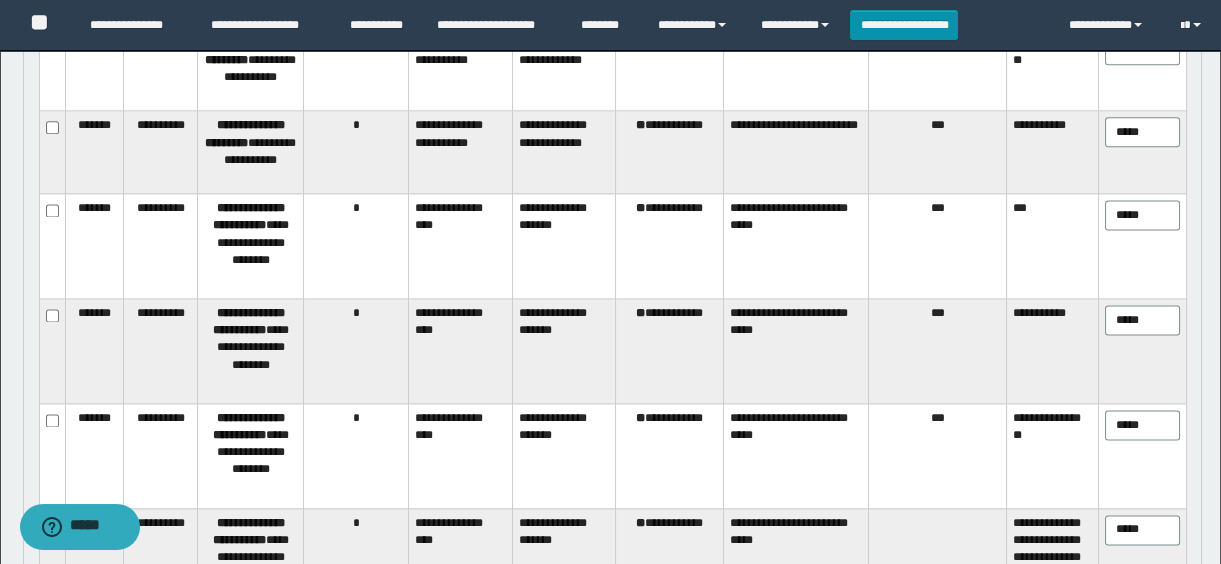 scroll, scrollTop: 5151, scrollLeft: 0, axis: vertical 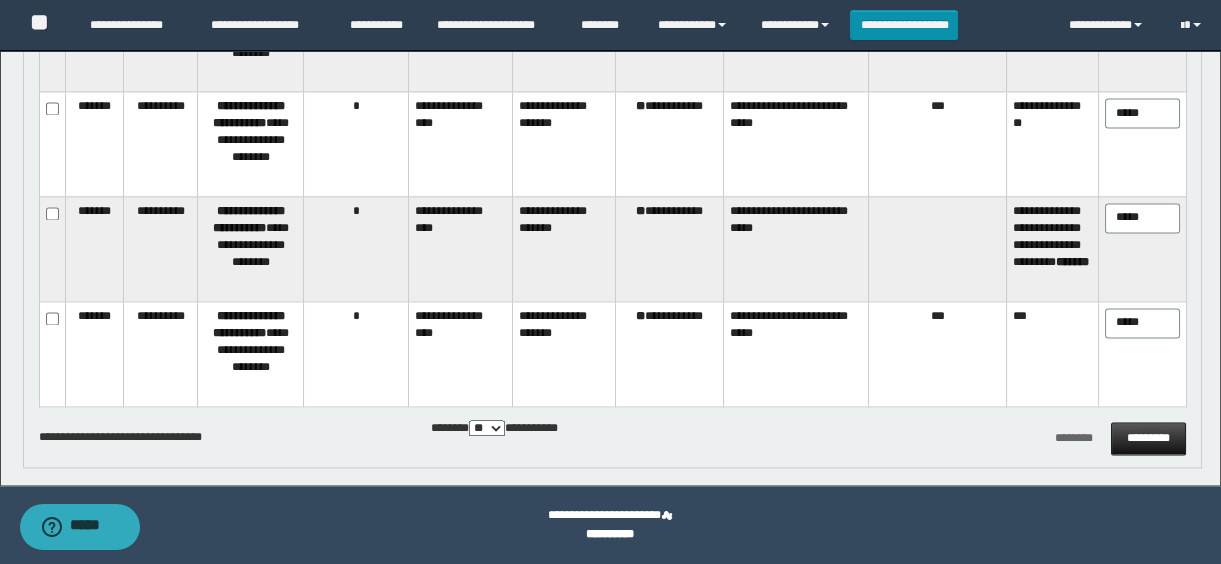 click on "*********" at bounding box center [1148, 438] 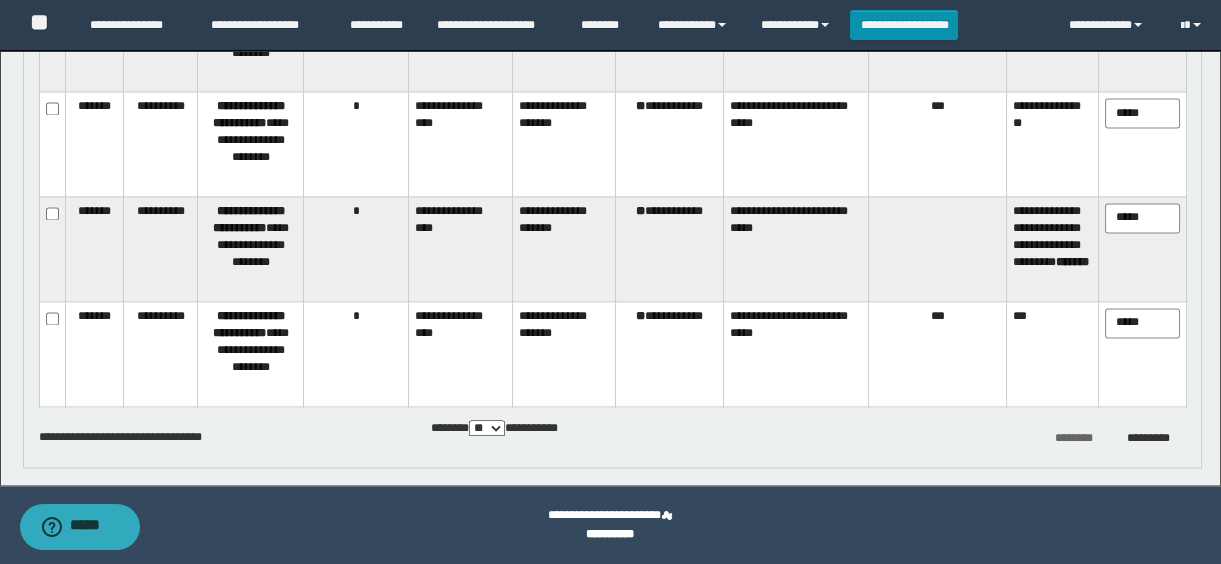 click on "**********" at bounding box center (613, -1968) 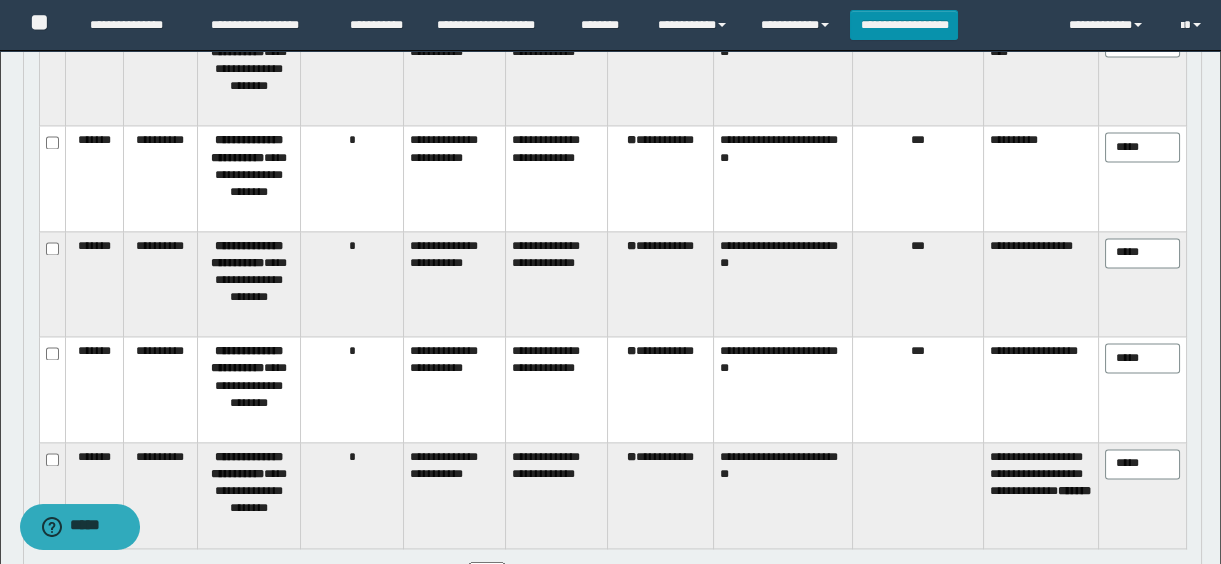 click on "**********" at bounding box center [557, 178] 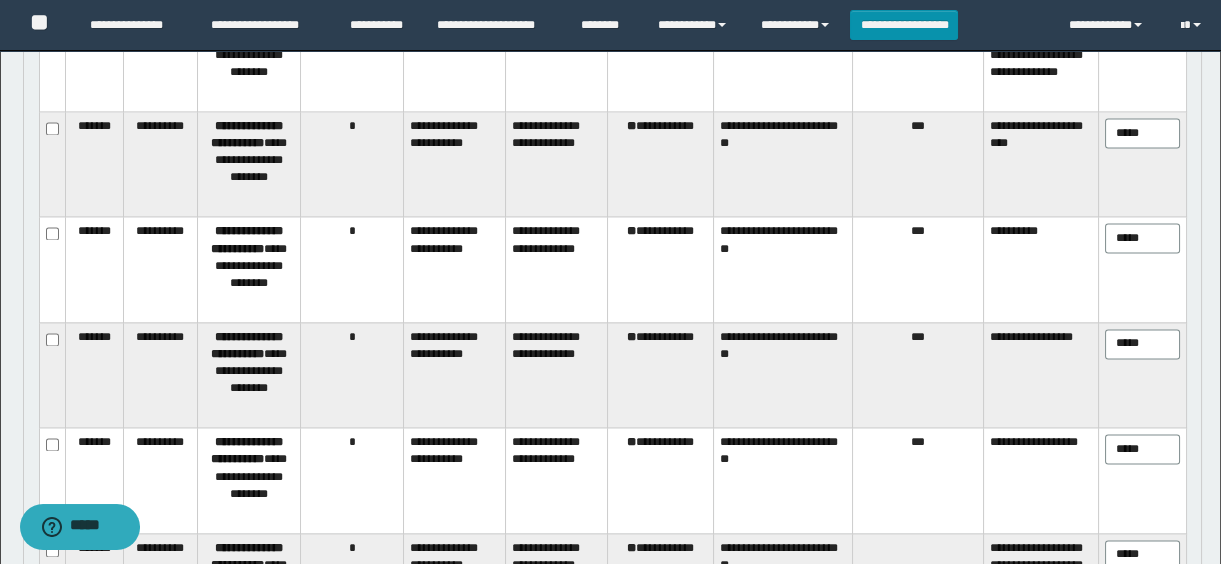 scroll, scrollTop: 5292, scrollLeft: 0, axis: vertical 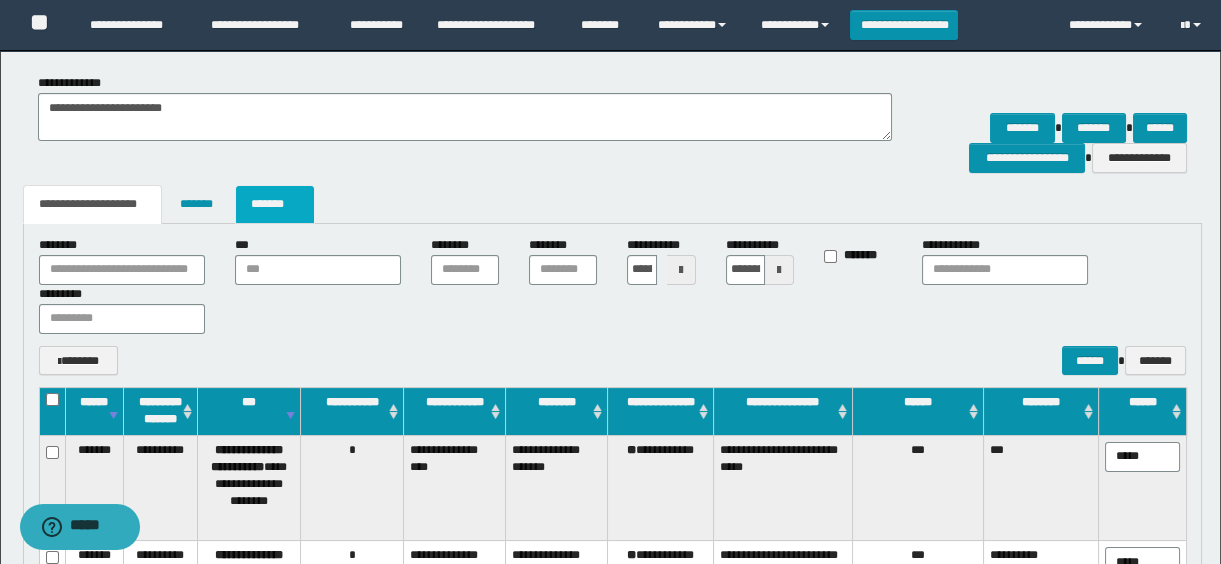 click on "*******" at bounding box center [275, 204] 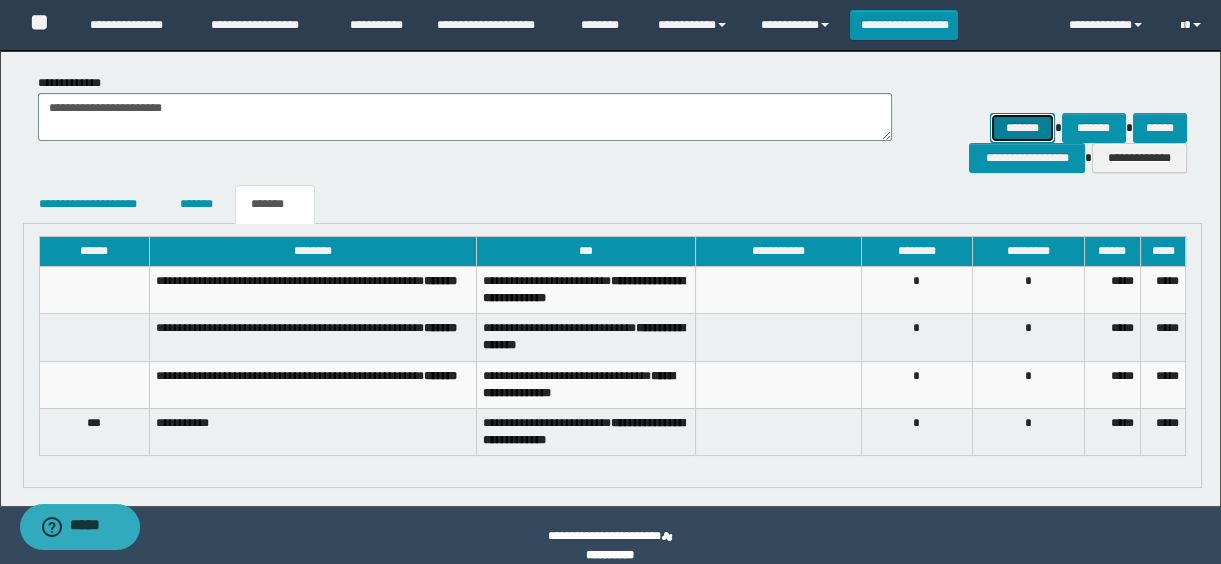click on "*******" at bounding box center [1022, 128] 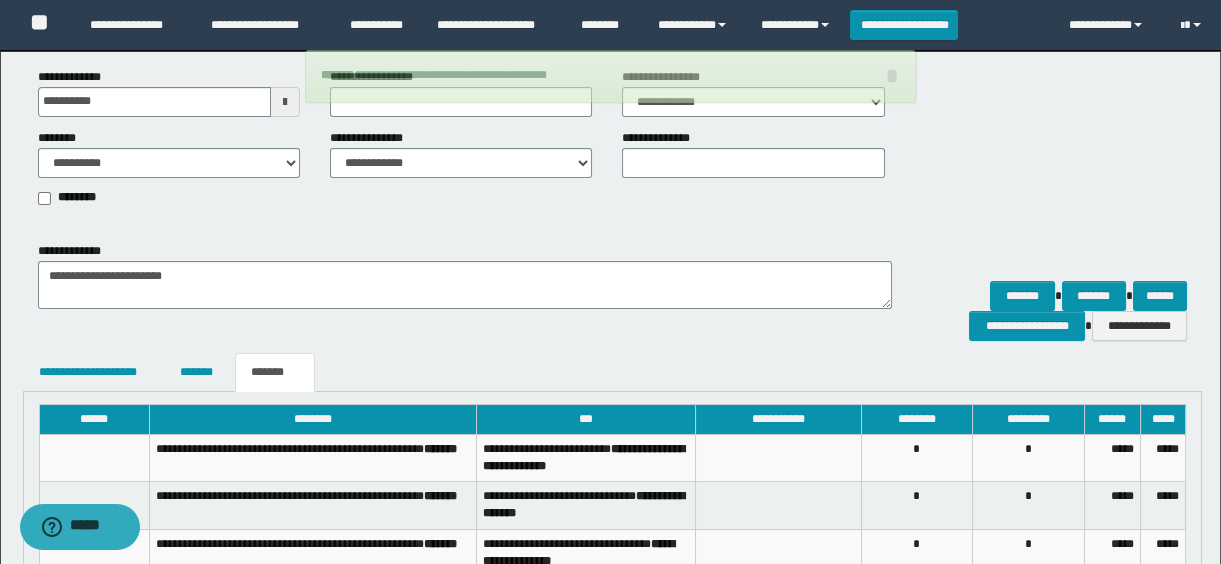 scroll, scrollTop: 0, scrollLeft: 0, axis: both 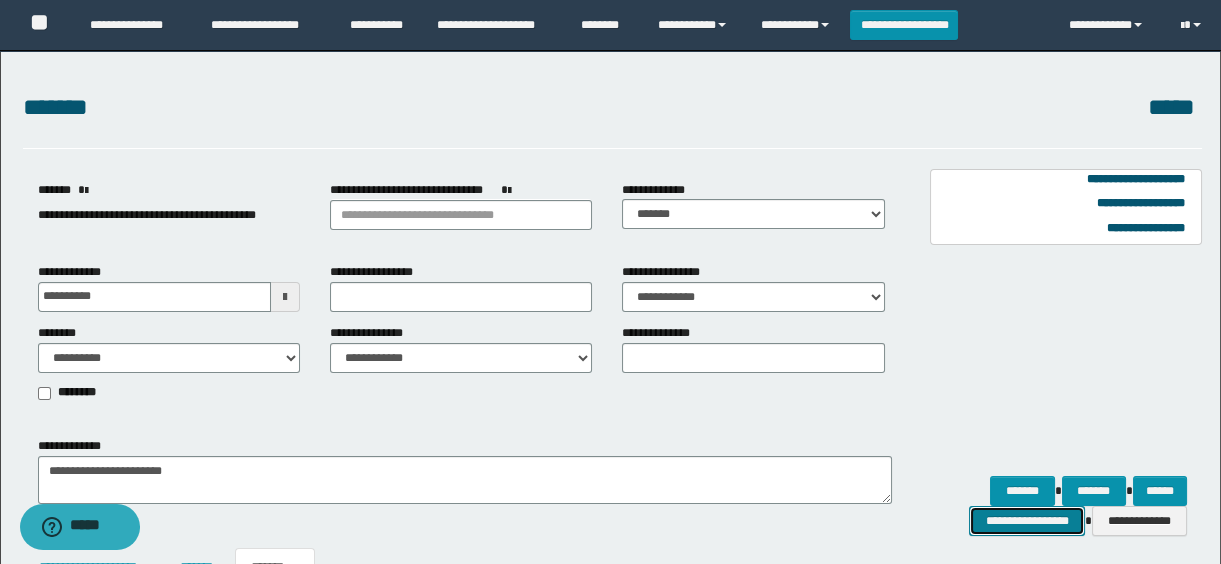 click on "**********" at bounding box center [1026, 521] 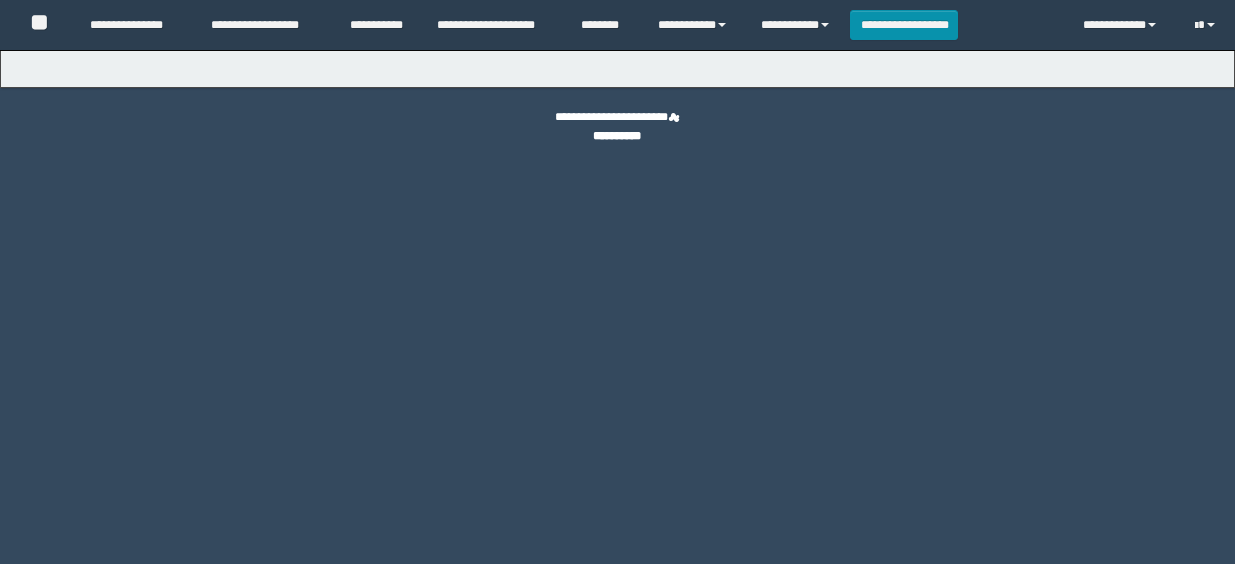 scroll, scrollTop: 0, scrollLeft: 0, axis: both 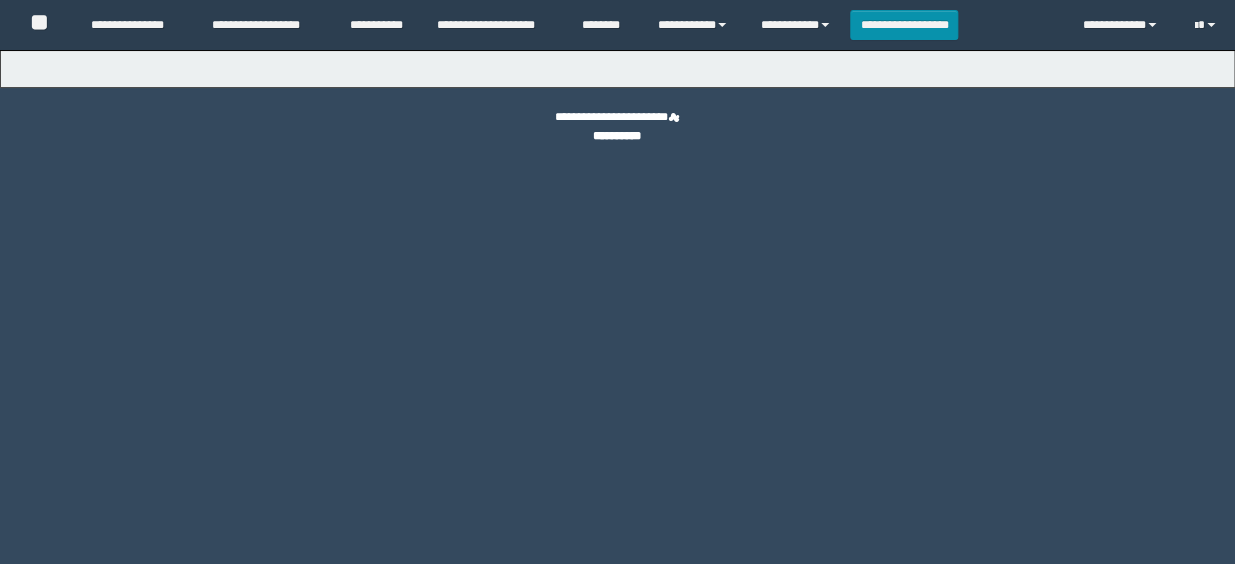 select on "*" 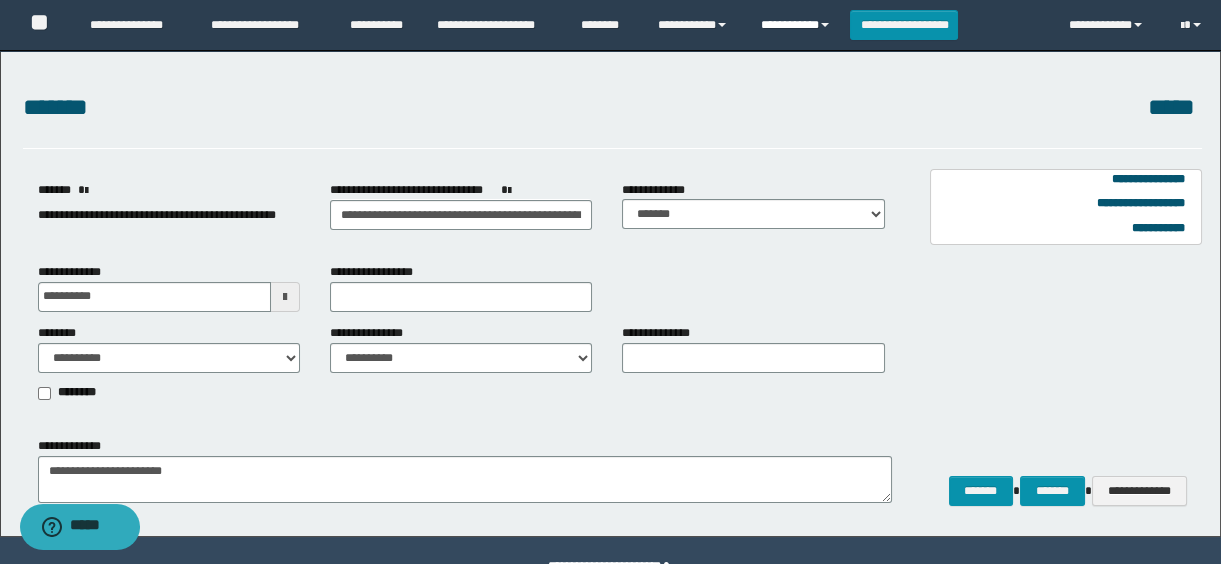 click on "**********" at bounding box center (798, 25) 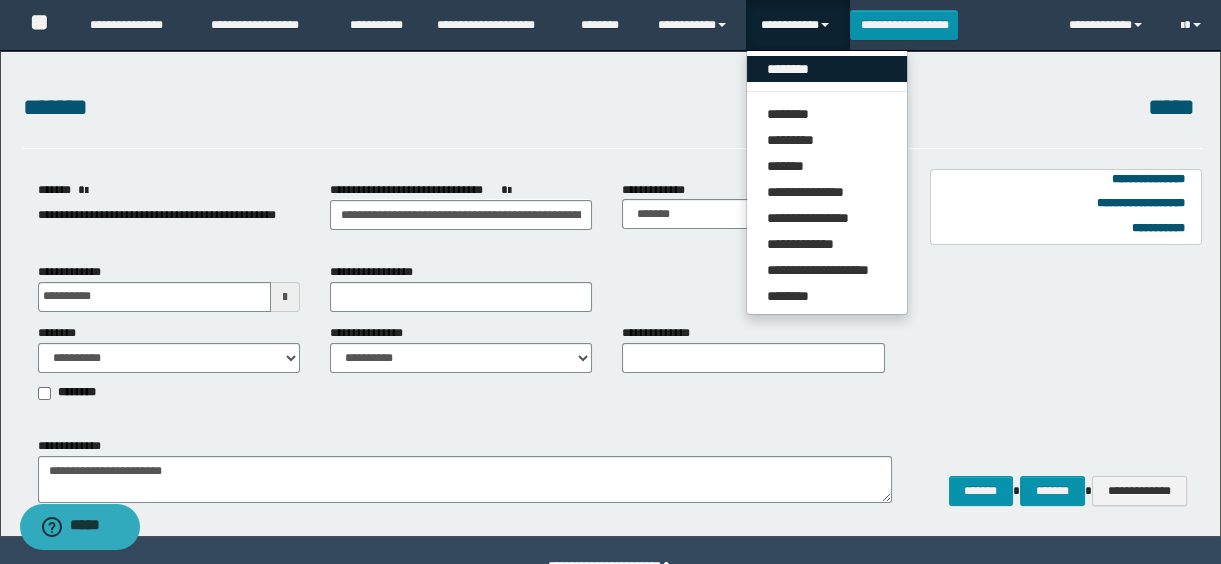 click on "********" at bounding box center (827, 69) 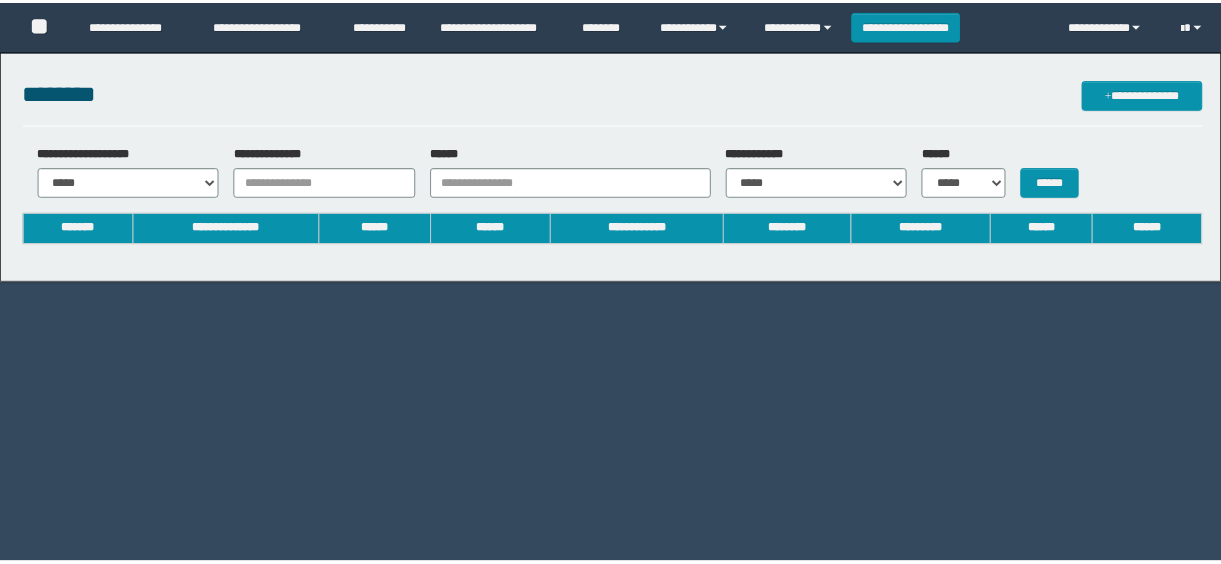 scroll, scrollTop: 0, scrollLeft: 0, axis: both 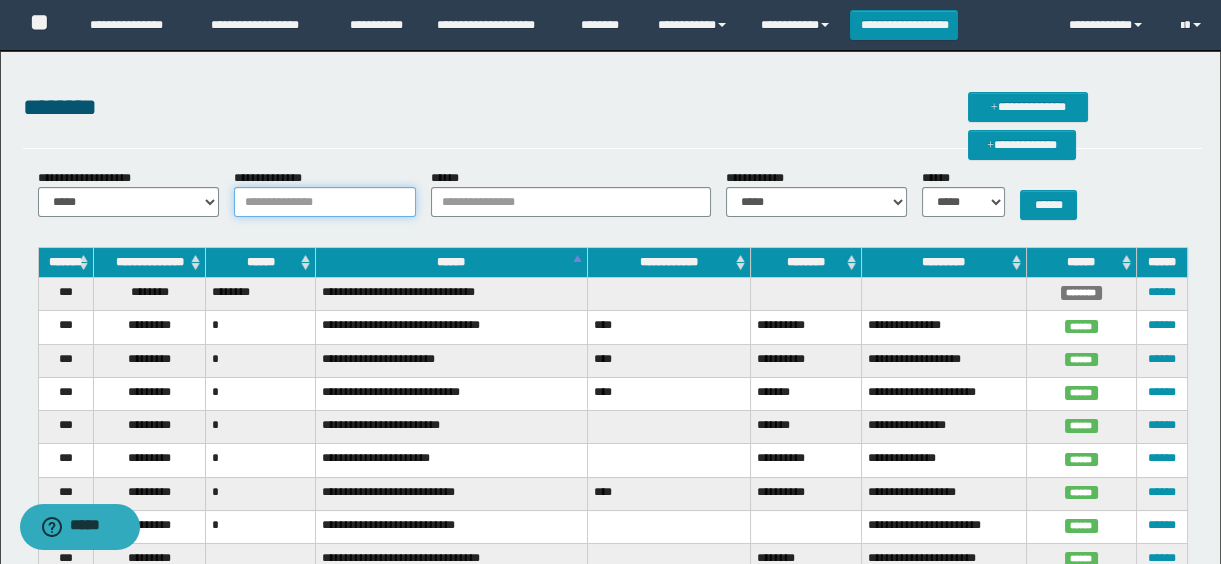 click on "**********" at bounding box center [325, 202] 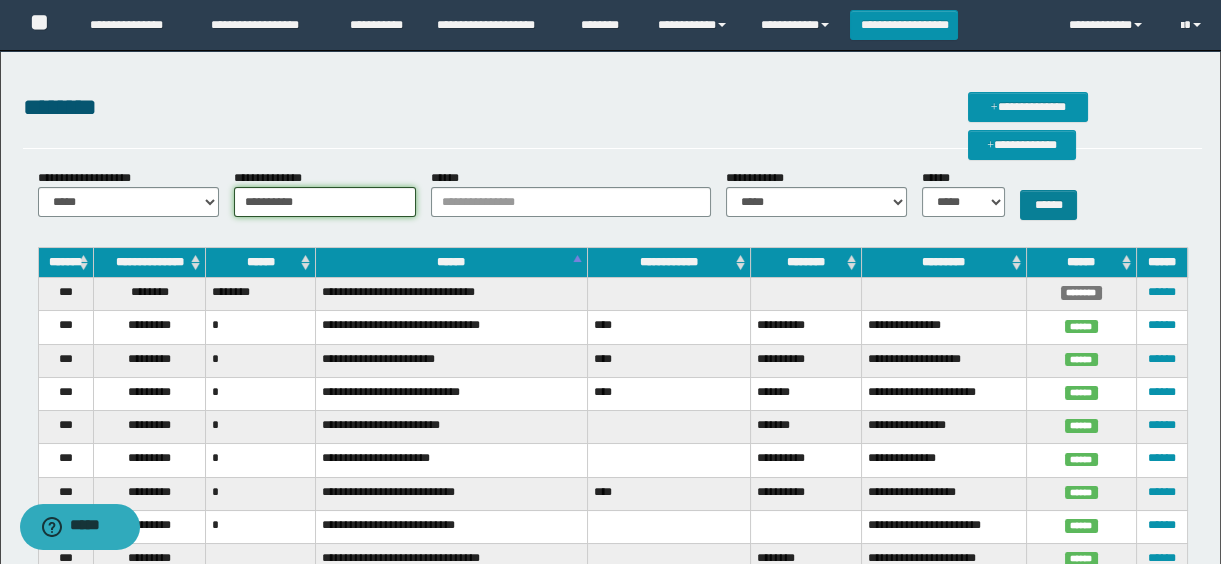 type on "*********" 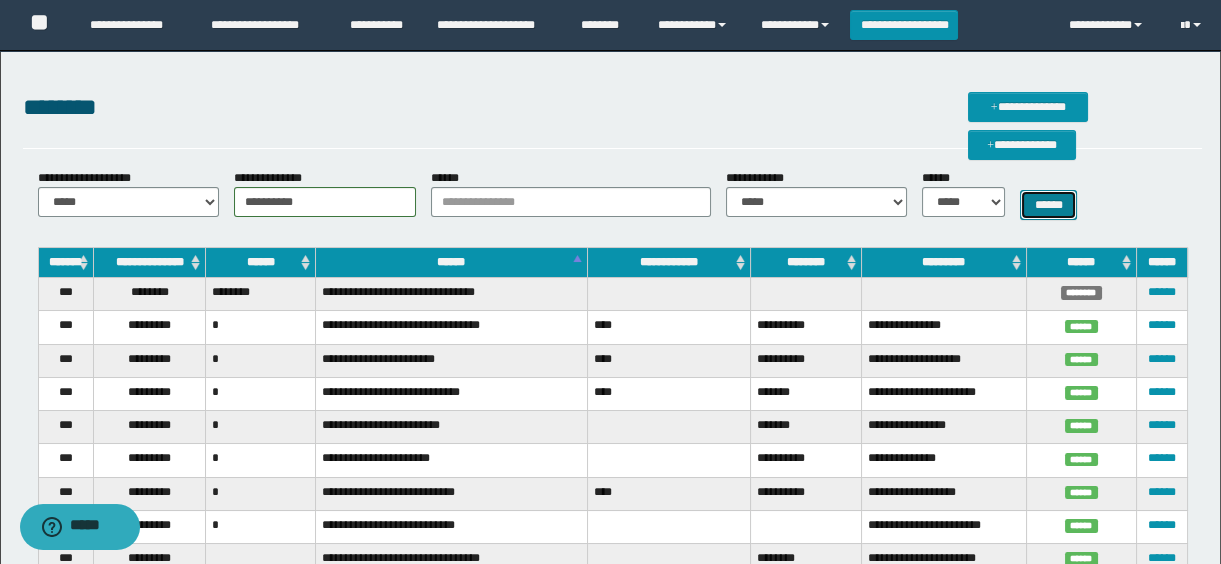 click on "******" at bounding box center (1048, 205) 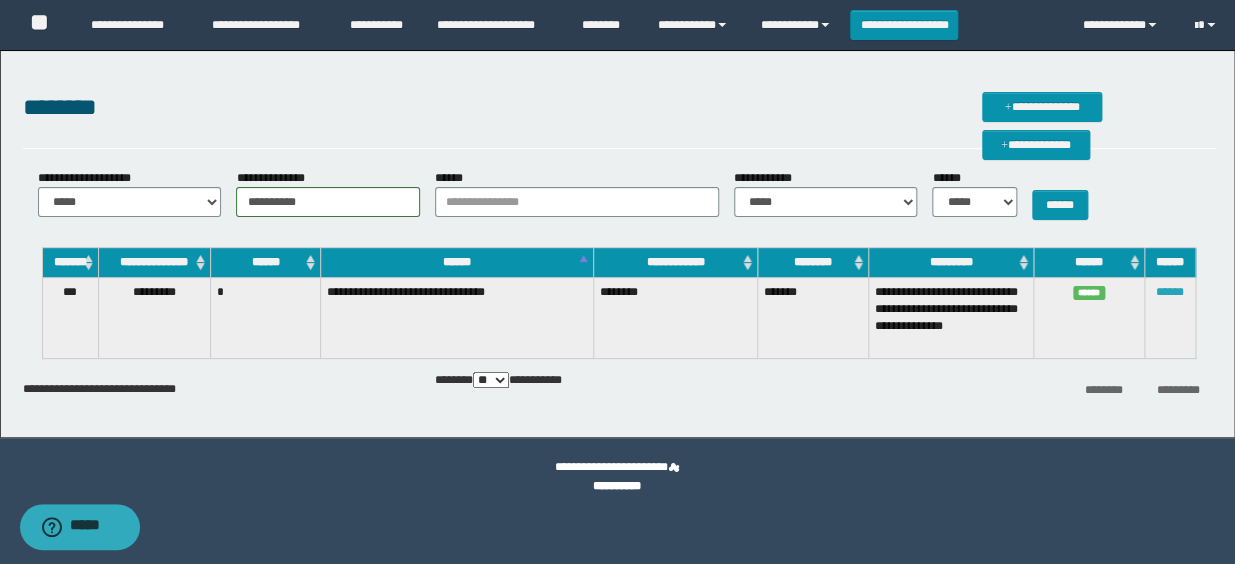 click on "******" at bounding box center [1170, 292] 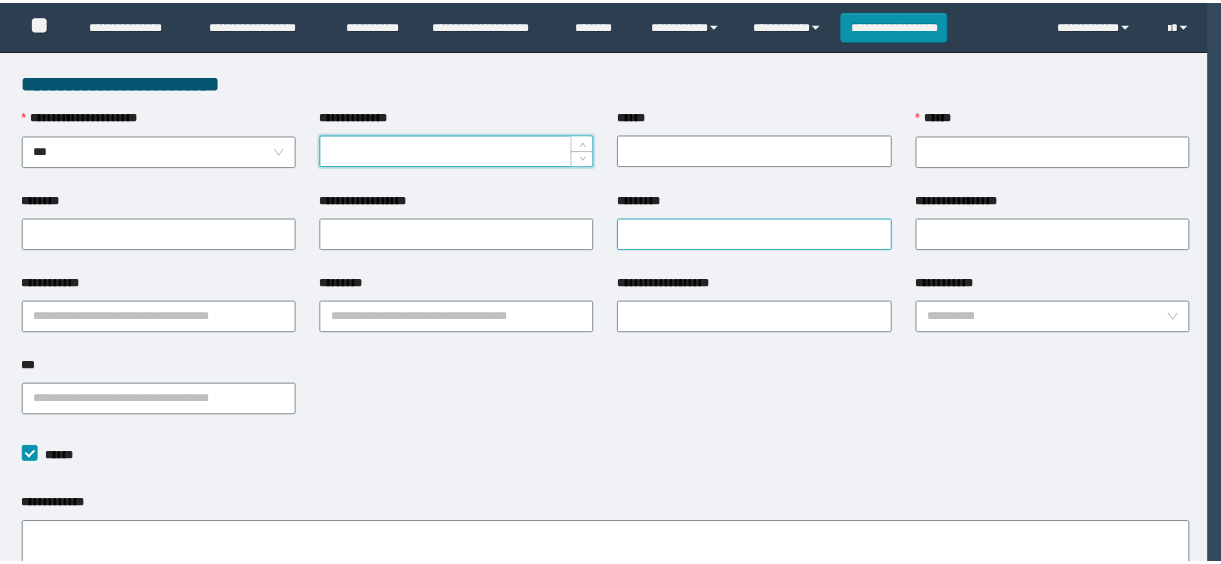 scroll, scrollTop: 0, scrollLeft: 0, axis: both 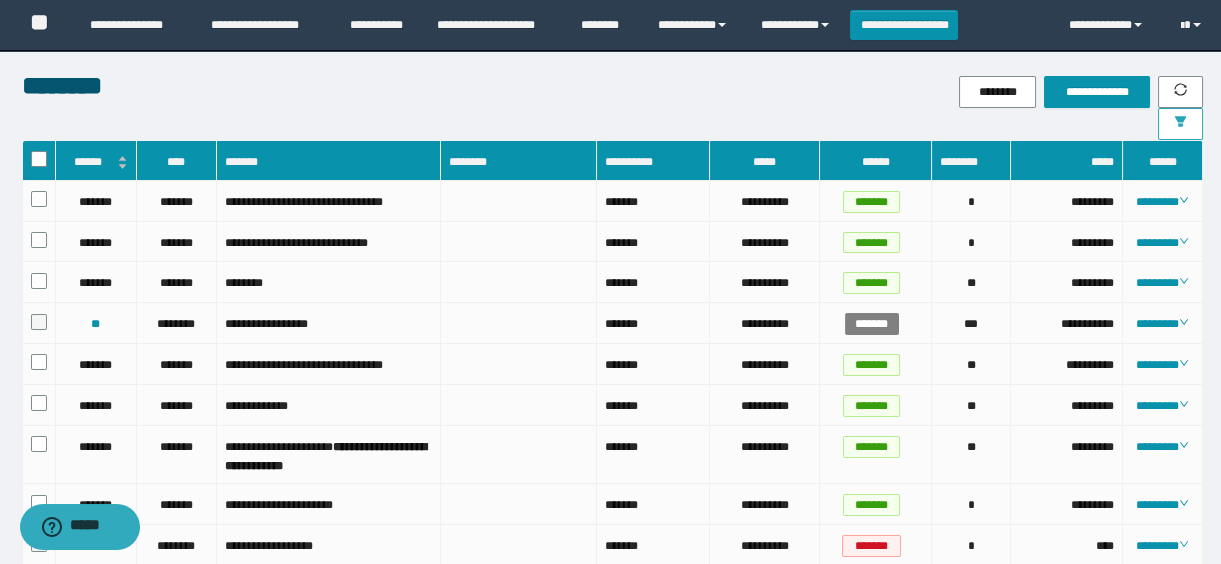 click 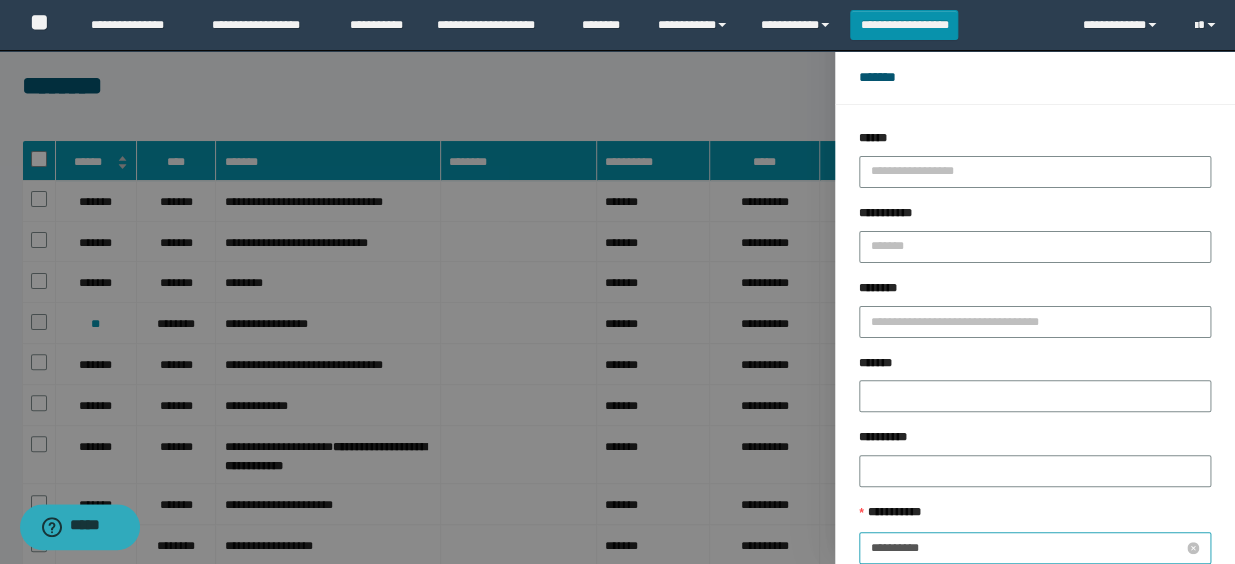 click on "**********" at bounding box center (1027, 548) 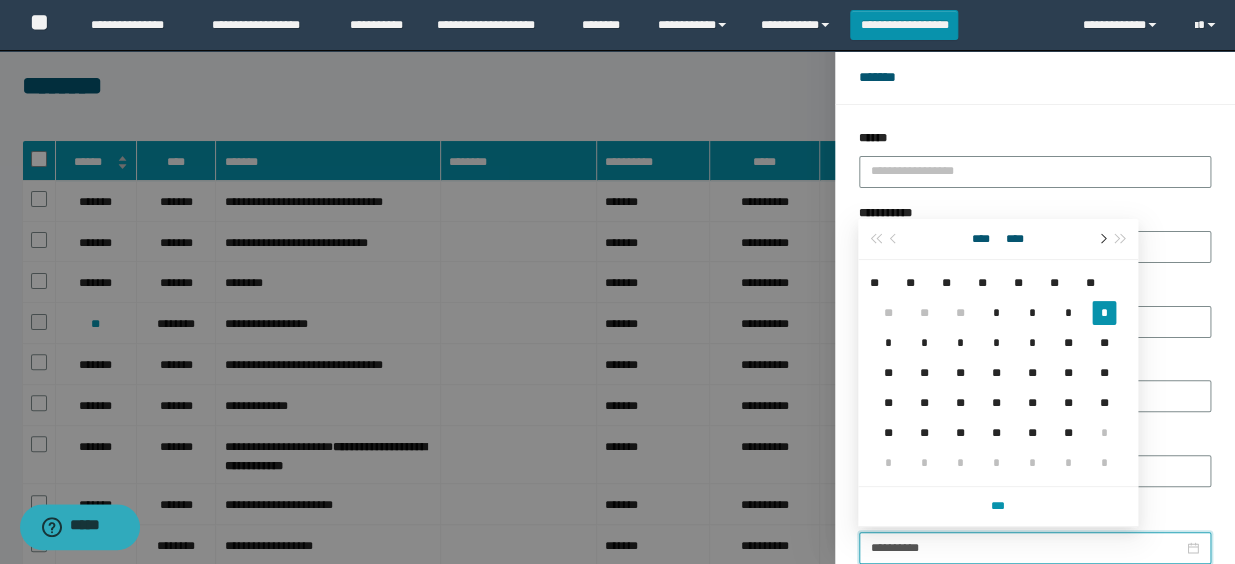 click at bounding box center [1101, 239] 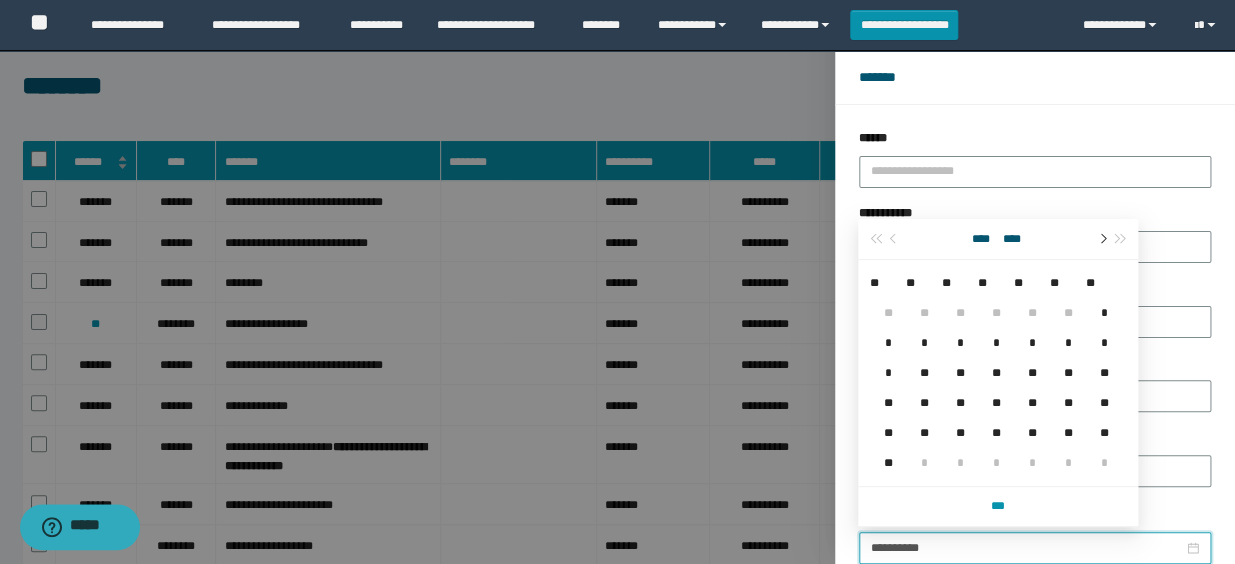 click at bounding box center (1101, 239) 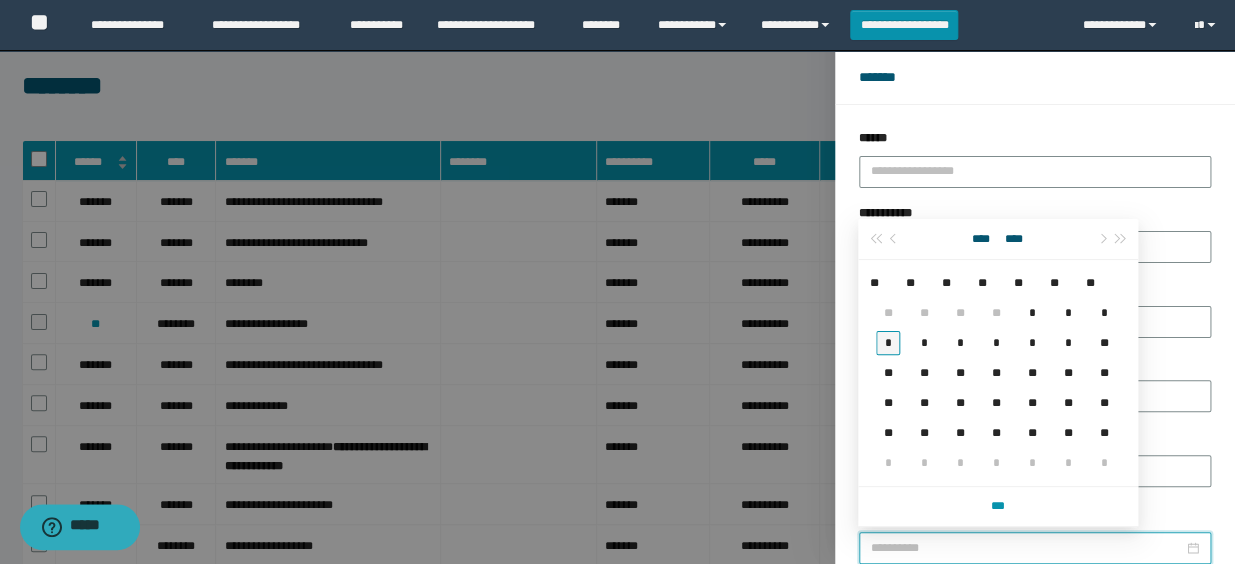 type on "**********" 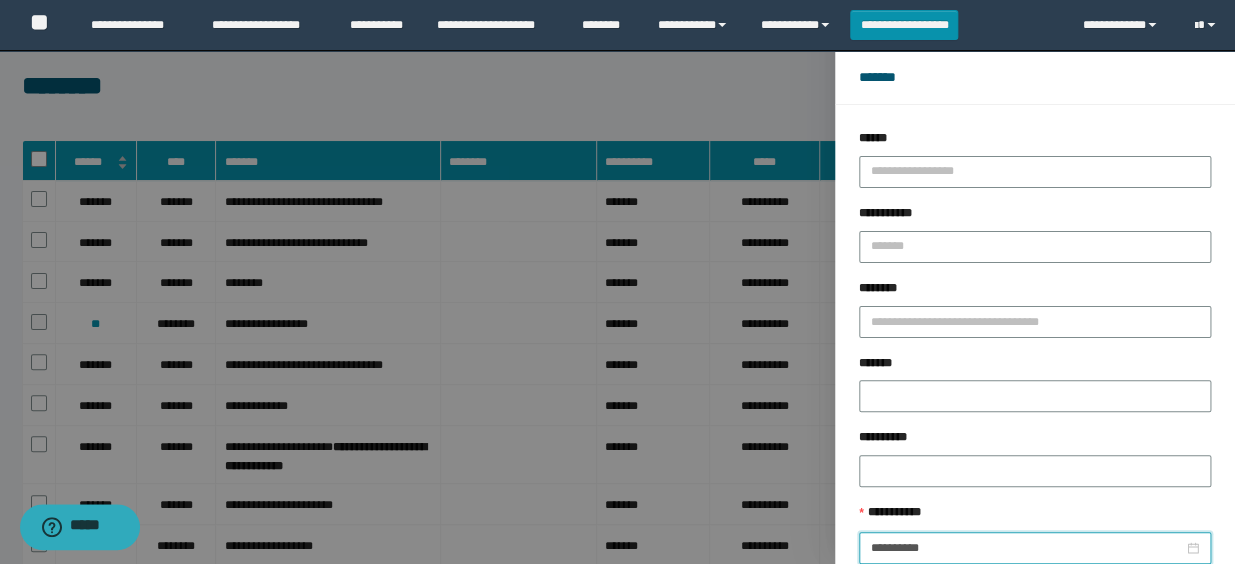 scroll, scrollTop: 112, scrollLeft: 0, axis: vertical 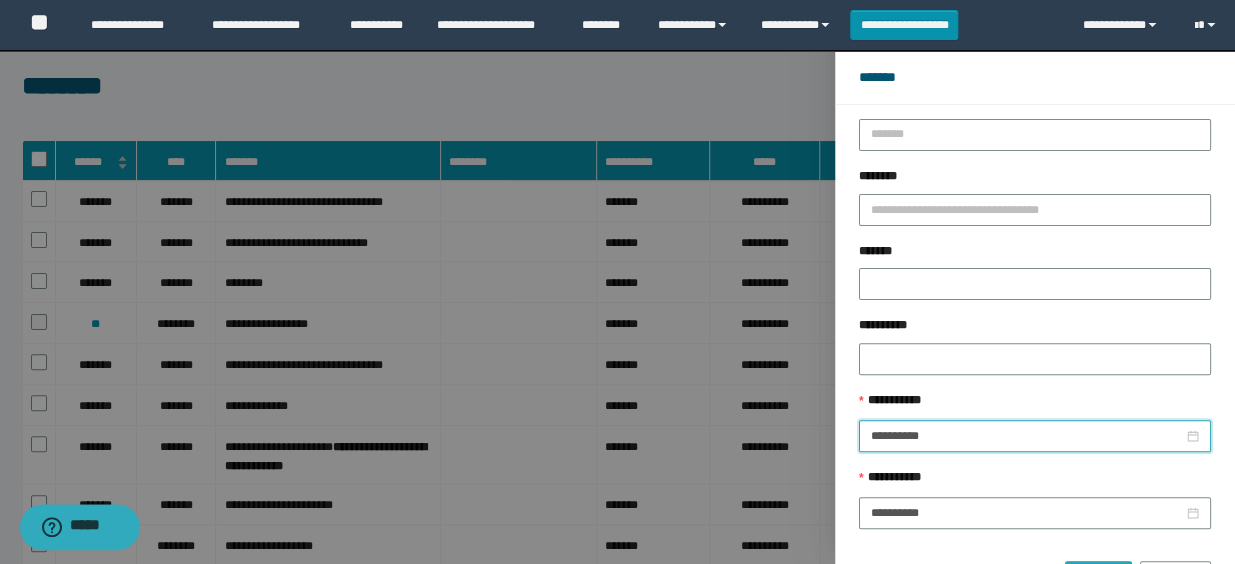 click on "******" at bounding box center (1098, 577) 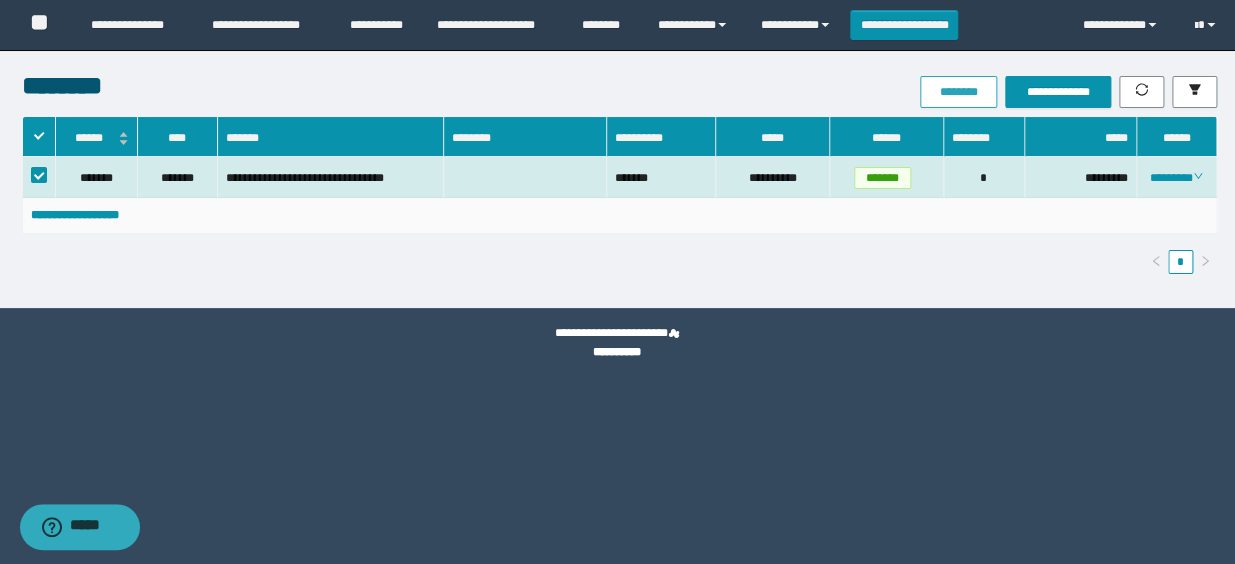 click on "********" at bounding box center [958, 92] 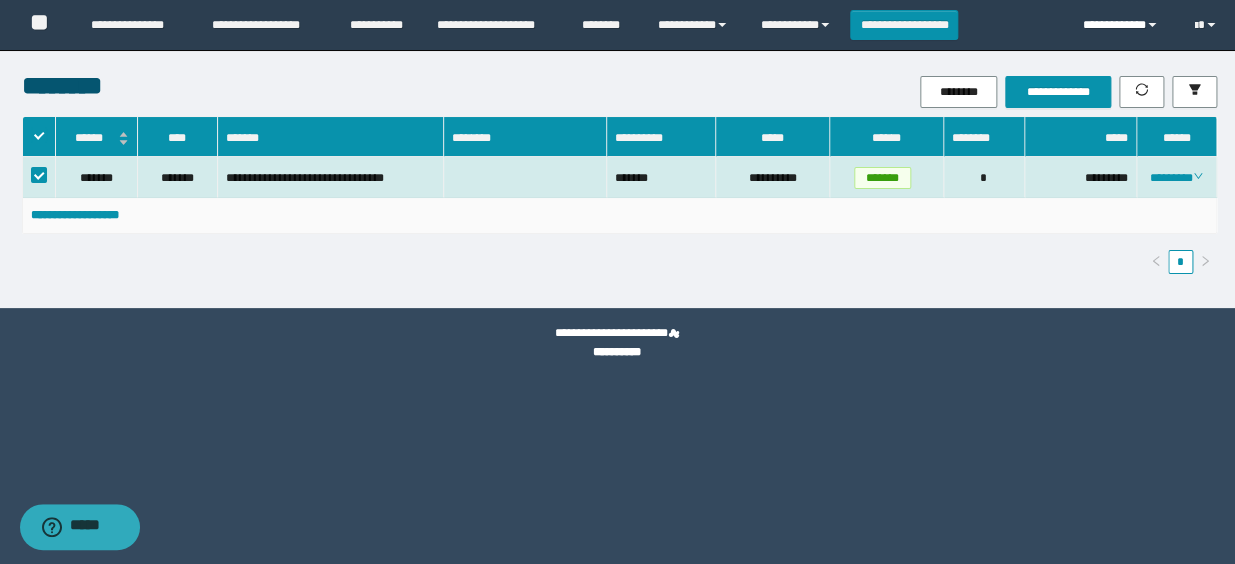 click on "**********" at bounding box center [1124, 25] 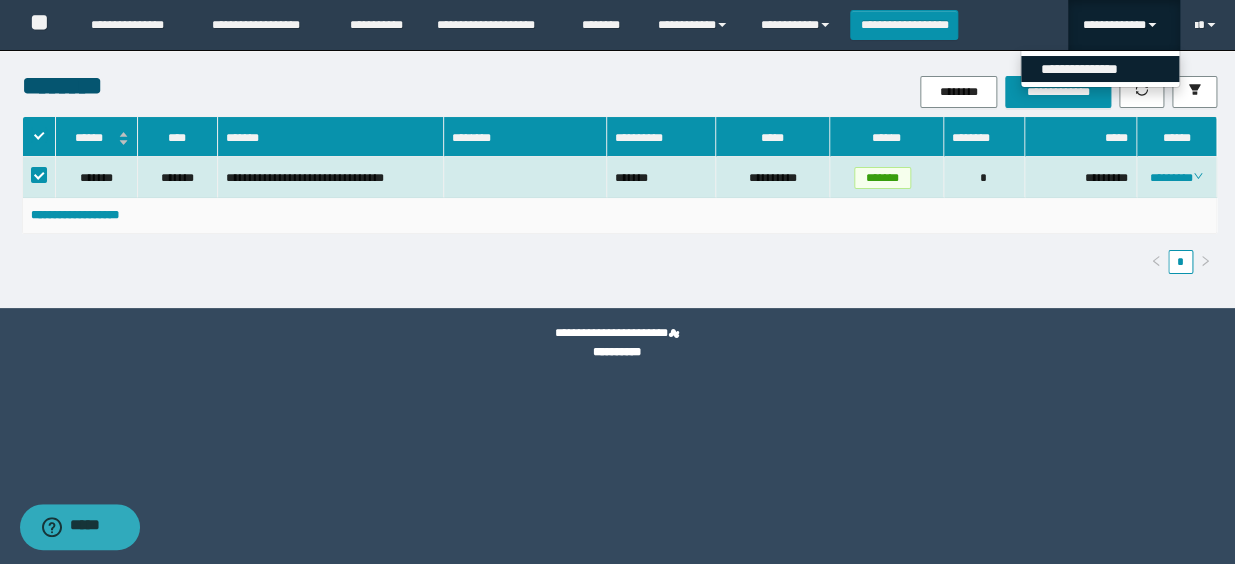 click on "**********" at bounding box center [1100, 69] 